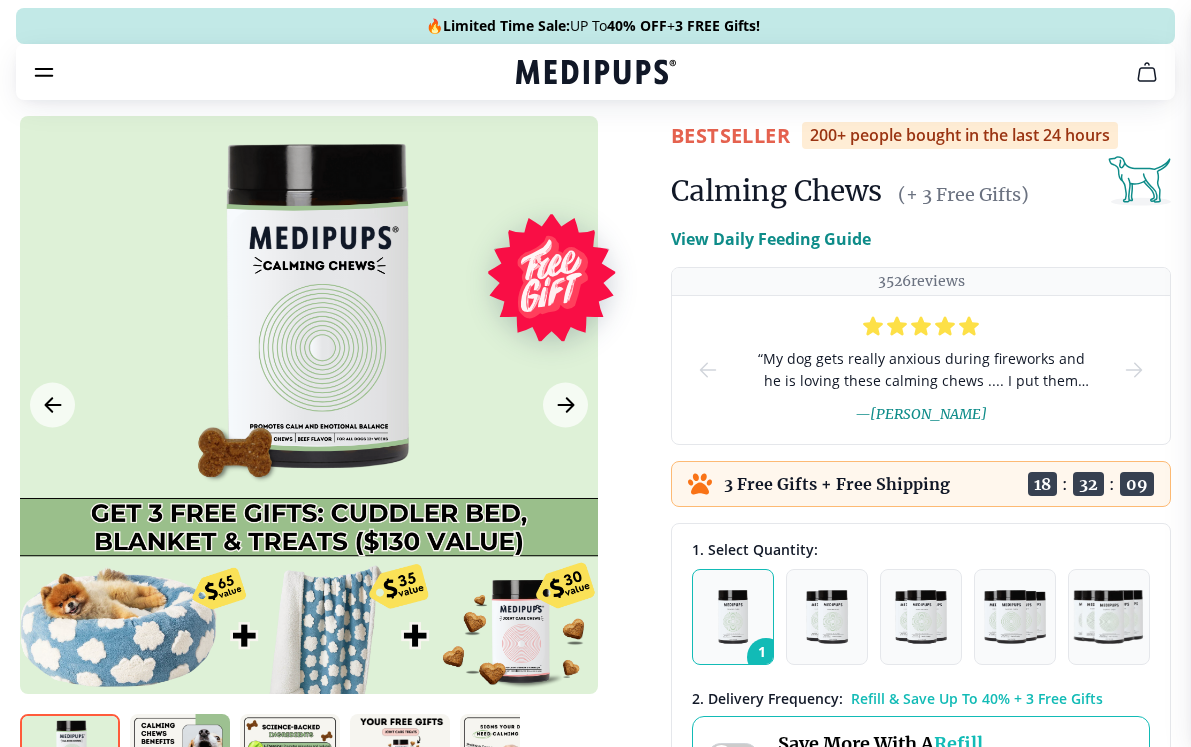 scroll, scrollTop: 14, scrollLeft: 0, axis: vertical 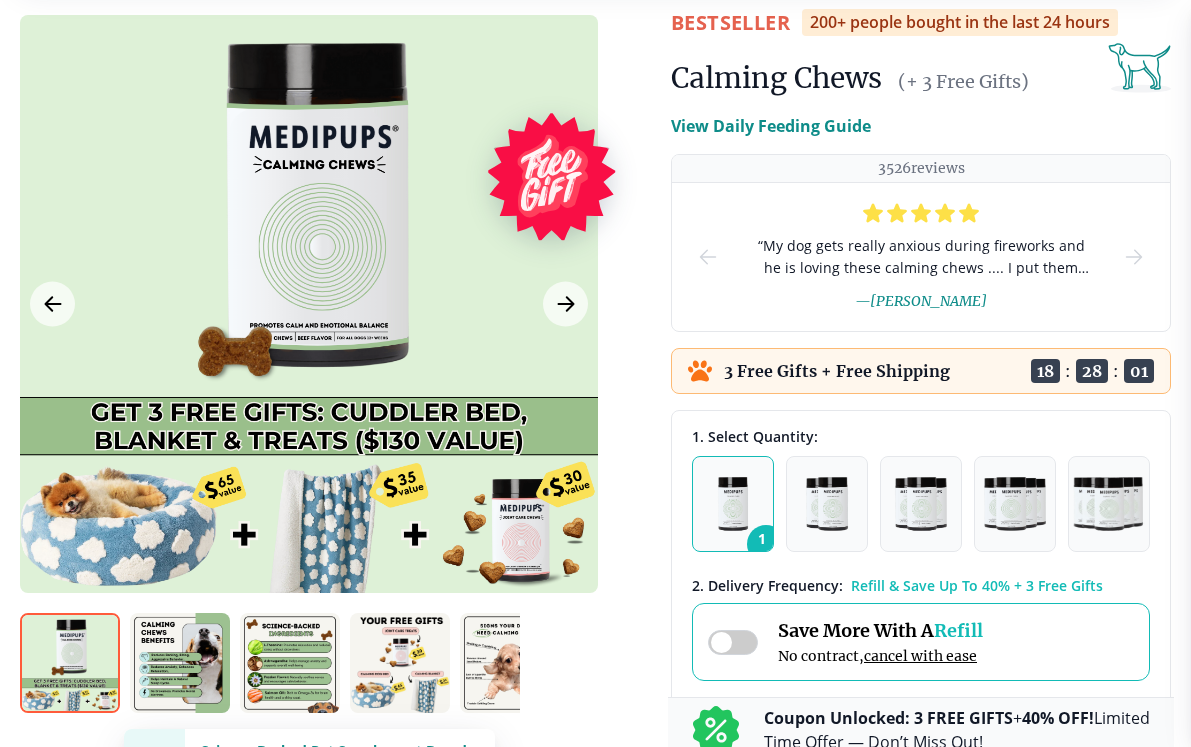 click on "BestSeller 200+ people bought in the last 24 hours Calming Chews (+ 3 Free Gifts) View Daily Feeding Guide 3526  reviews “ My dog gets really anxious during fireworks and he is loving these calming chews .... I put them with his food and he eats everything ” —  [PERSON_NAME] 3 Free Gifts + Free Shipping Ends in 18 : 28 : 01 1. Select Quantity: 1 2 3 4 5 2 . Delivery Frequency: Refill & Save Up To 40% + 3 Free Gifts Save More With A  Refill No contract,  cancel with ease Coupon Unlocked: 3 FREE GIFTS  +  40% OFF!  Limited Time Offer — Don’t Miss Out! 3 . Frequently bought with: Calming Chews (25% off) $ 22.46 $ 29.94 FREE  Delivery Every Single Month America’s  Top-Selling Dog Chews Up To 40% Off  + 3 Free Gifts Scientifically Validated  by [US_STATE][GEOGRAPHIC_DATA] Vet-Approved,  All-Natural Ingredients 60 day  money back guarantee Total: $ 37.99 $ 29.94 Add to cart Hurry!  Over 1000 people  have this in their carts Best product  in this shop In demand!  101  sold   in the last 24 hours Ships by ...  +" at bounding box center (921, 851) 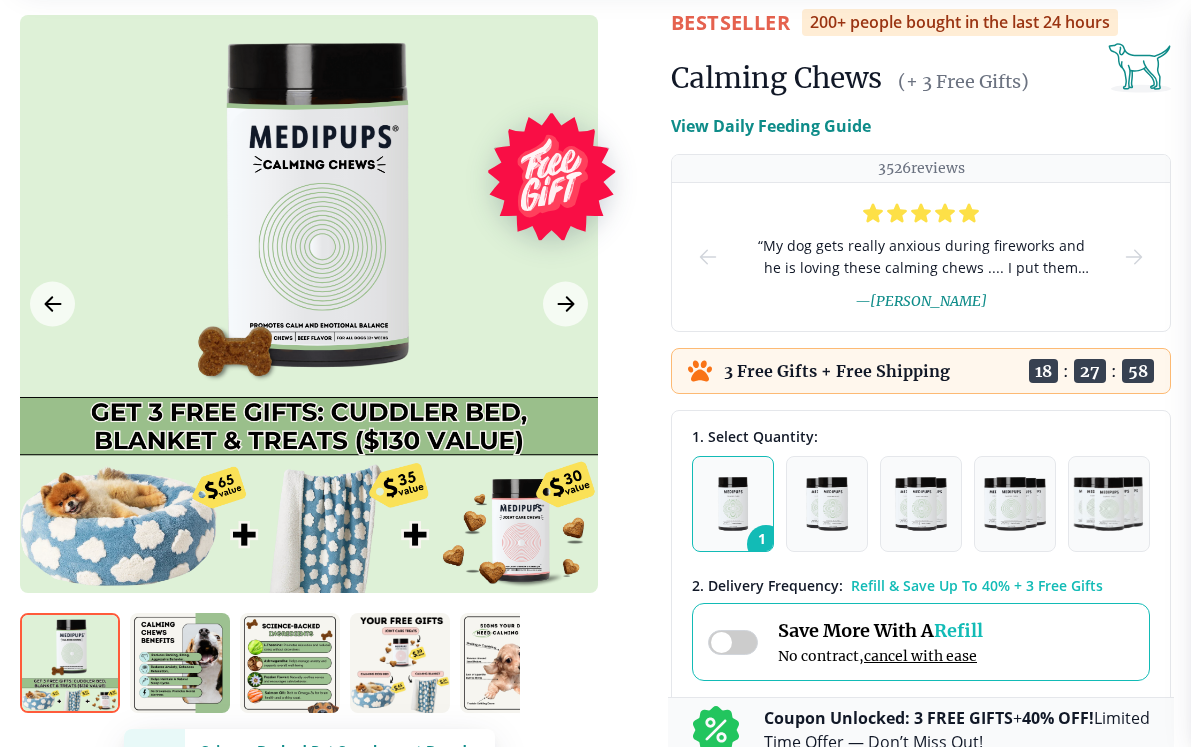 click on "2" at bounding box center (860, 544) 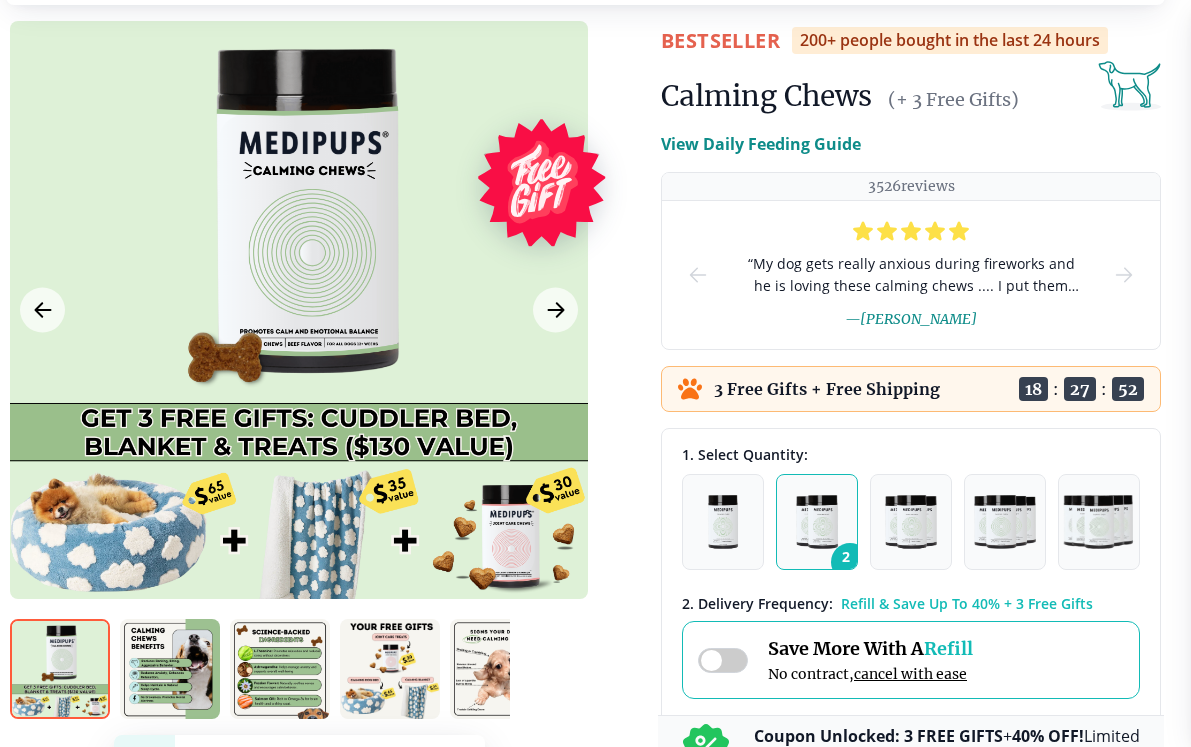 scroll, scrollTop: 109, scrollLeft: 7, axis: both 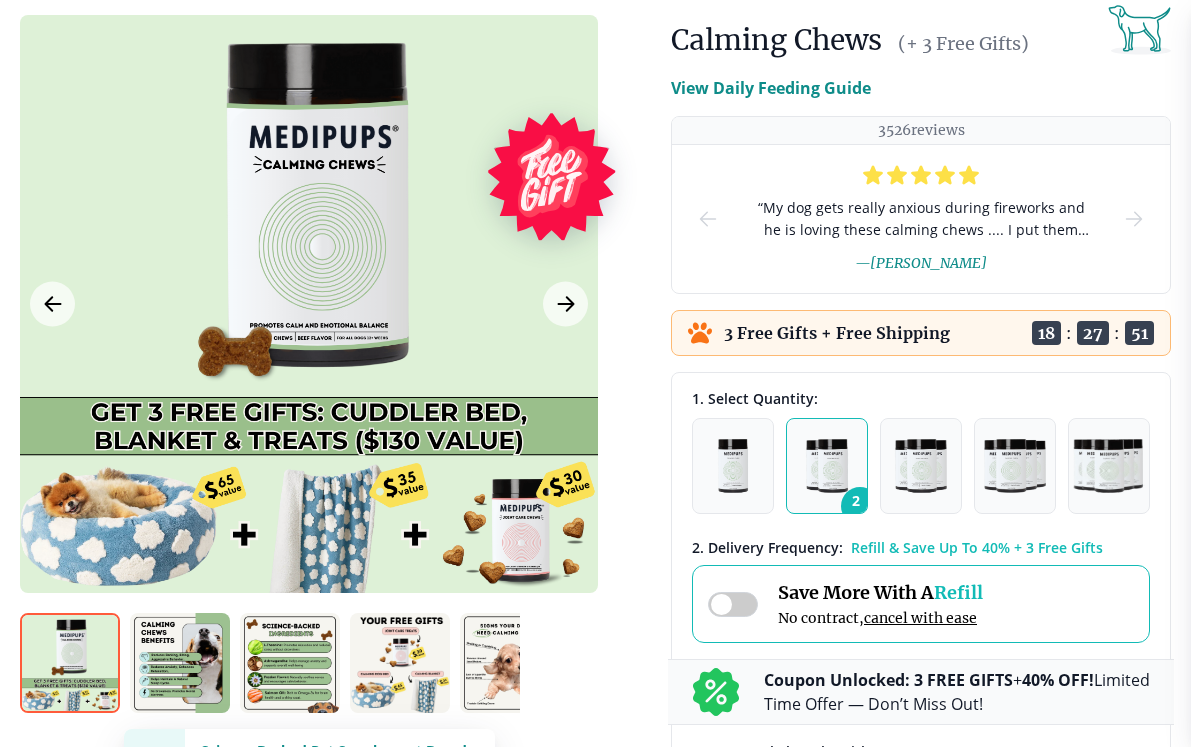 click at bounding box center (733, 466) 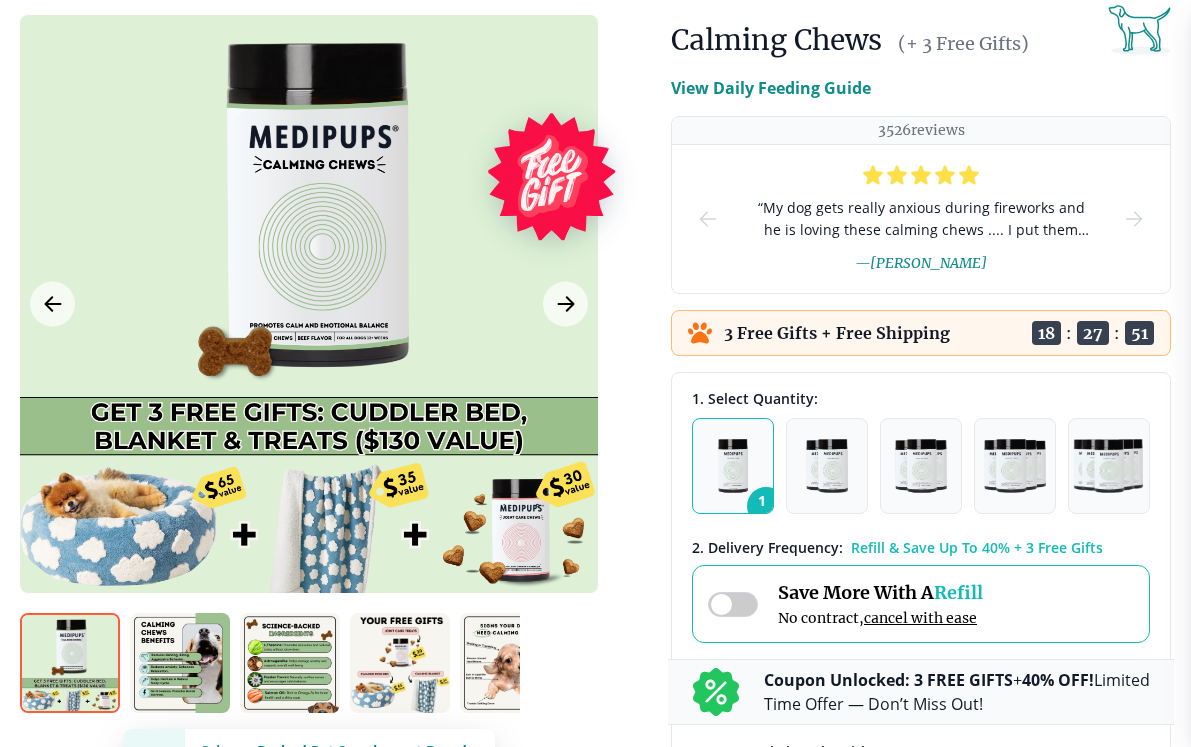 scroll, scrollTop: 151, scrollLeft: 0, axis: vertical 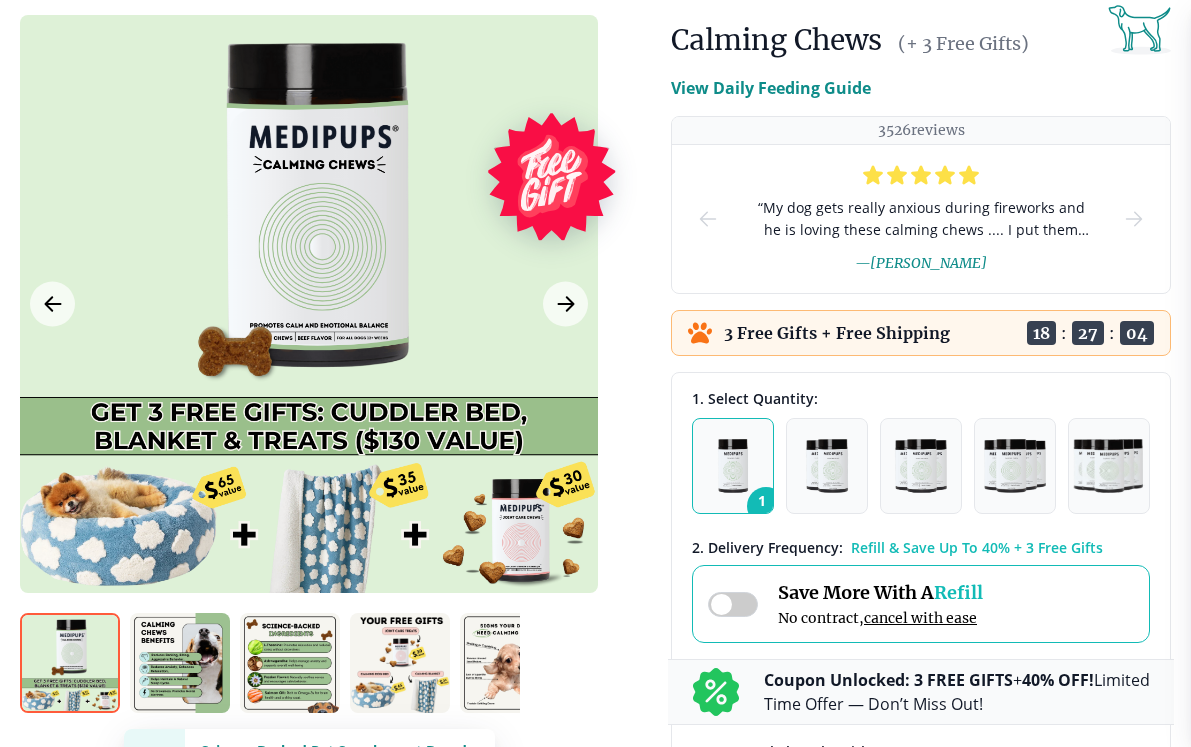 click at bounding box center [70, 663] 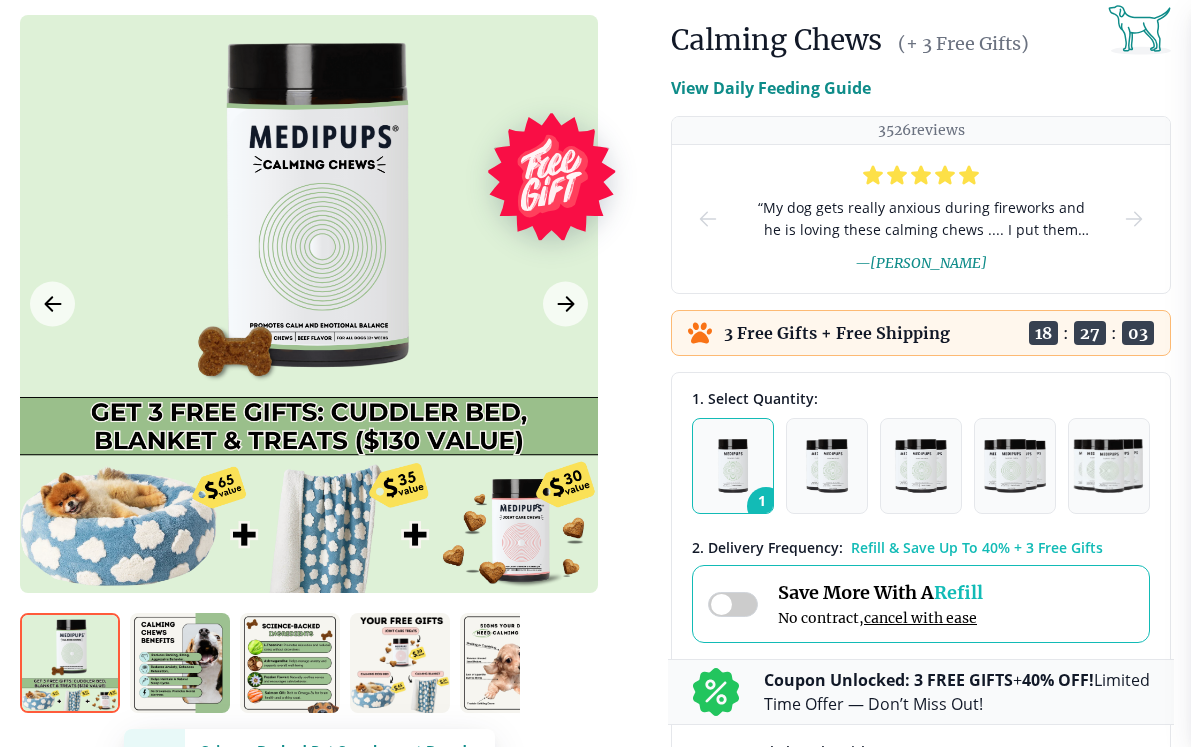 click at bounding box center (180, 663) 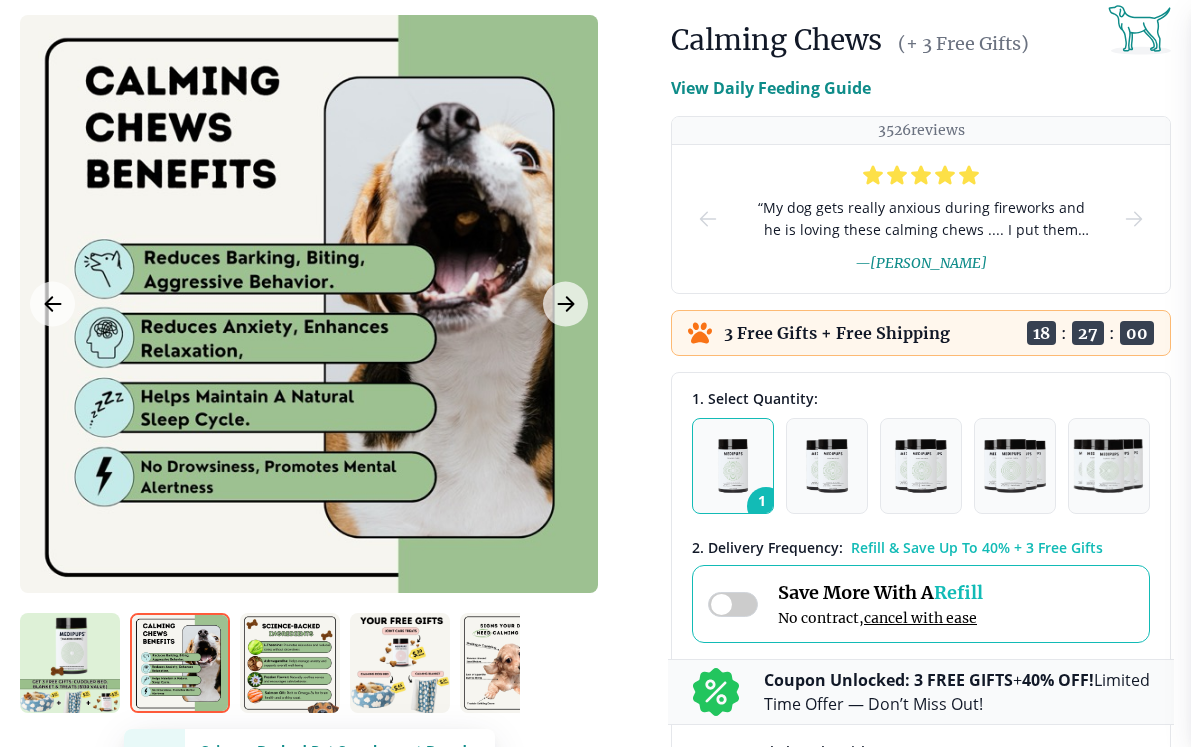 click on "BestSeller 200+ people bought in the last 24 hours Calming Chews (+ 3 Free Gifts) Calming Chews (+ 3 Free Gifts) #1 Science-Backed Pet Supplement Brand Loved by Pets, Recommended by Vets.  3526  reviews “ My dog gets really anxious during fireworks and he is loving these calming chews .... I put them with his food and he eats everything ” —  [PERSON_NAME] 3 Free Gifts + Free Shipping Ends in 18 : 27 : 00 1. Select Quantity: 1 2 3 4 5 2 . Delivery Frequency: Refill & Save Up To 40% + 3 Free Gifts Save More With A  Refill No contract,  cancel with ease Coupon Unlocked: 3 FREE GIFTS  +  40% OFF!  Limited Time Offer — Don’t Miss Out! 3 . Frequently bought with: Skin & Coat Chews (25% off) $ 22.46 $ 29.94 FREE  Delivery Every Single Month America’s  Top-Selling Dog Chews Up To 40% Off  + 3 Free Gifts Scientifically Validated  by [US_STATE][GEOGRAPHIC_DATA] Vet-Approved,  All-Natural Ingredients 60 day  money back guarantee Total: $ 37.99 $ 29.94 Add to cart Hurry!  Over 1000 people  have this in their carts 101" at bounding box center [595, 813] 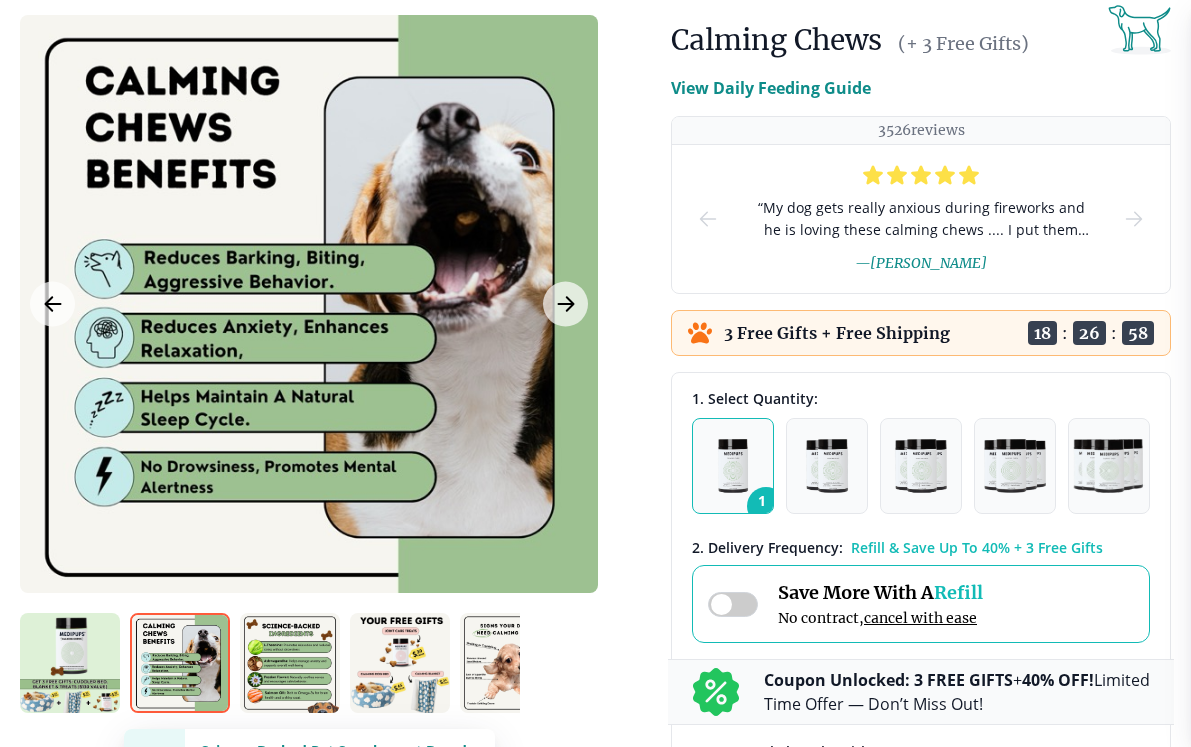 click at bounding box center (290, 663) 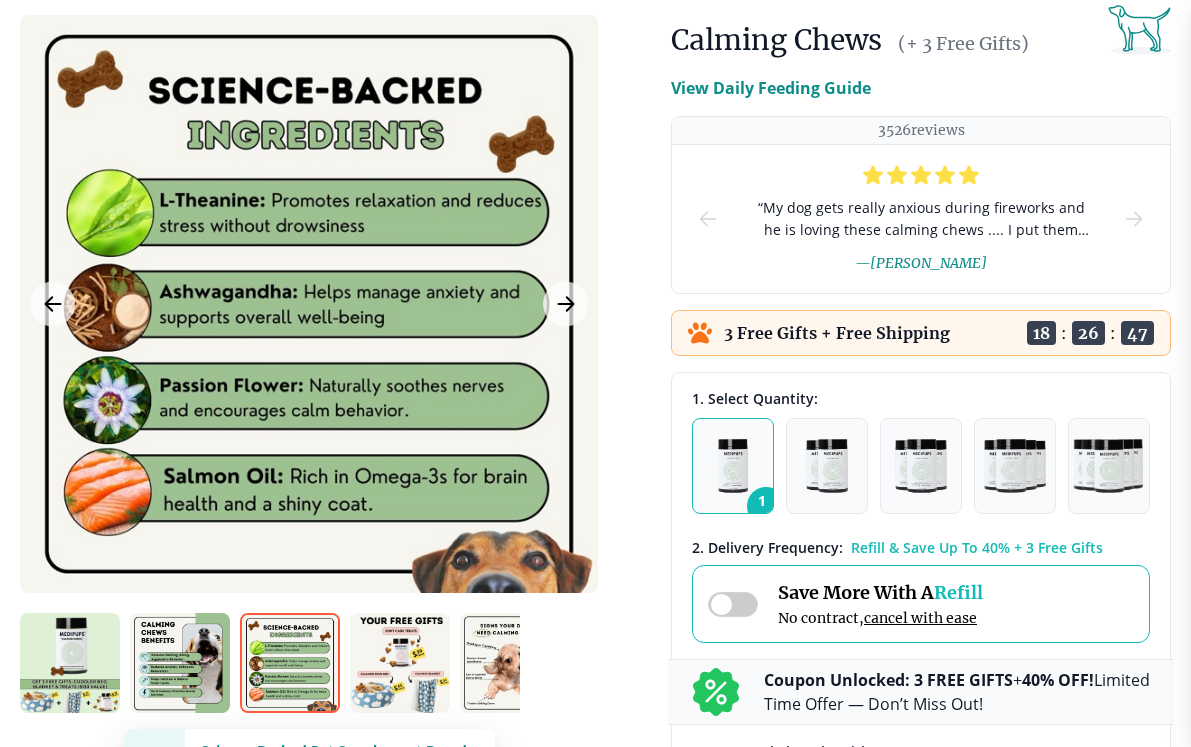 click at bounding box center (400, 663) 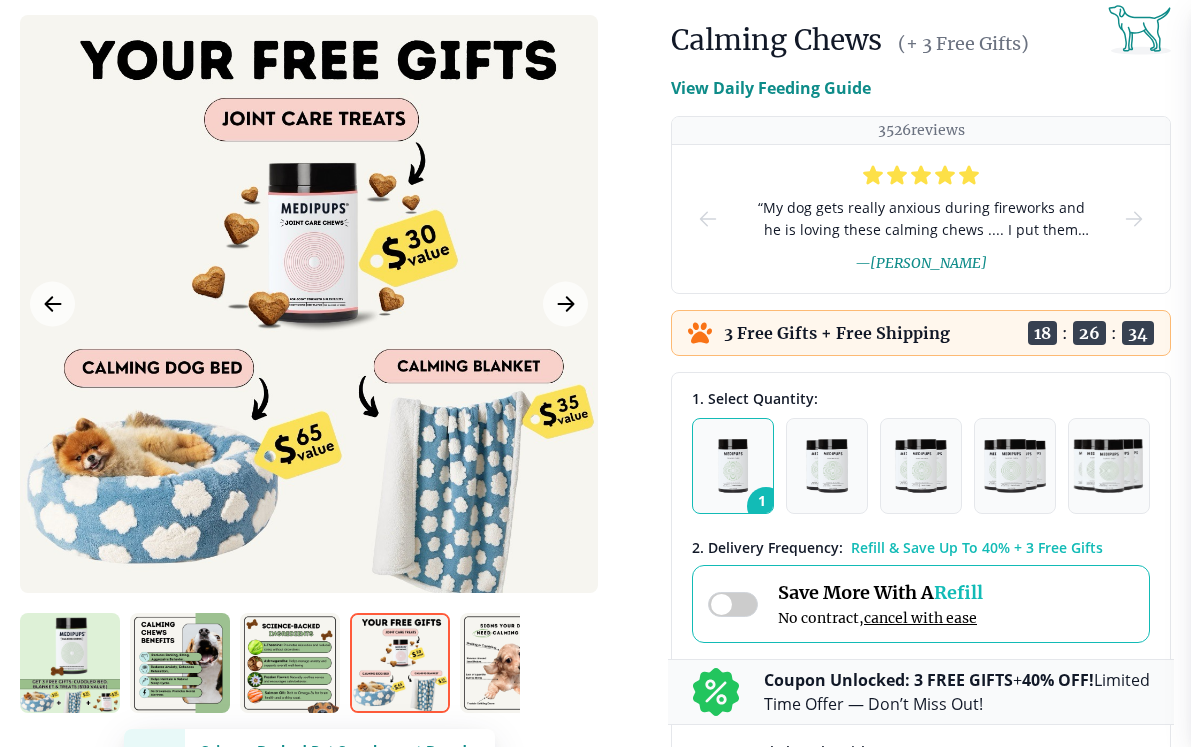 click at bounding box center (510, 663) 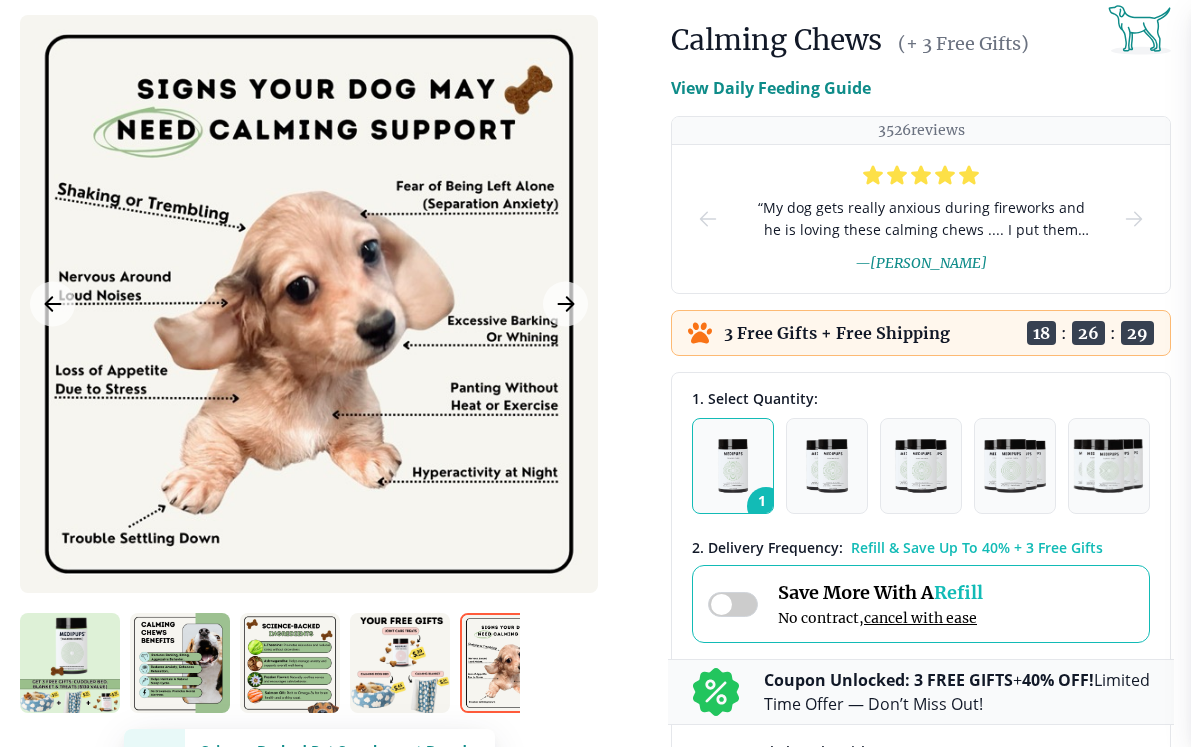 scroll, scrollTop: 0, scrollLeft: 0, axis: both 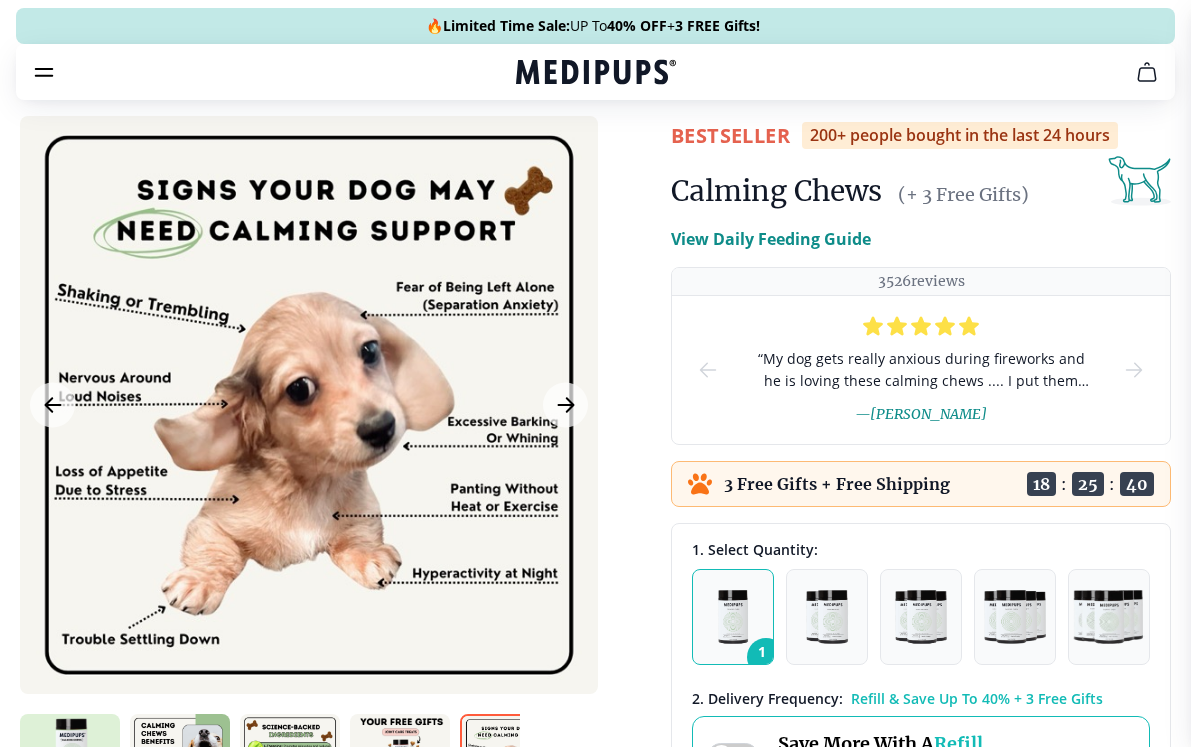 click 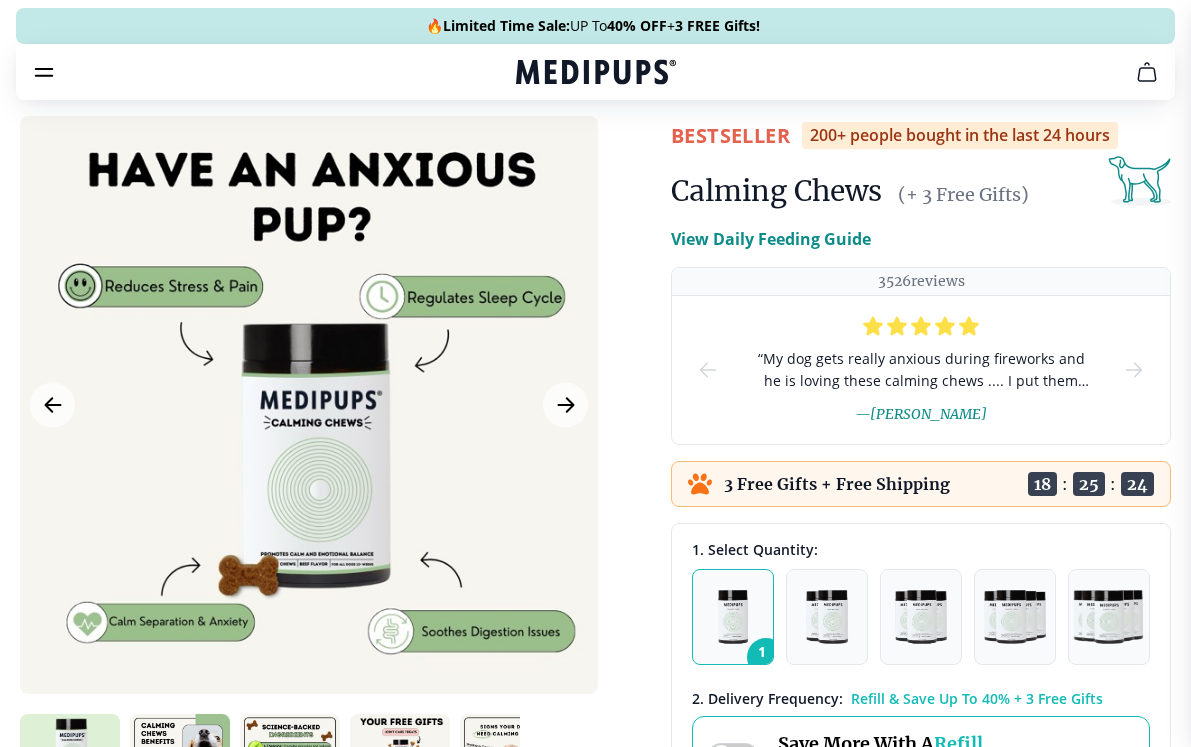 click at bounding box center [565, 405] 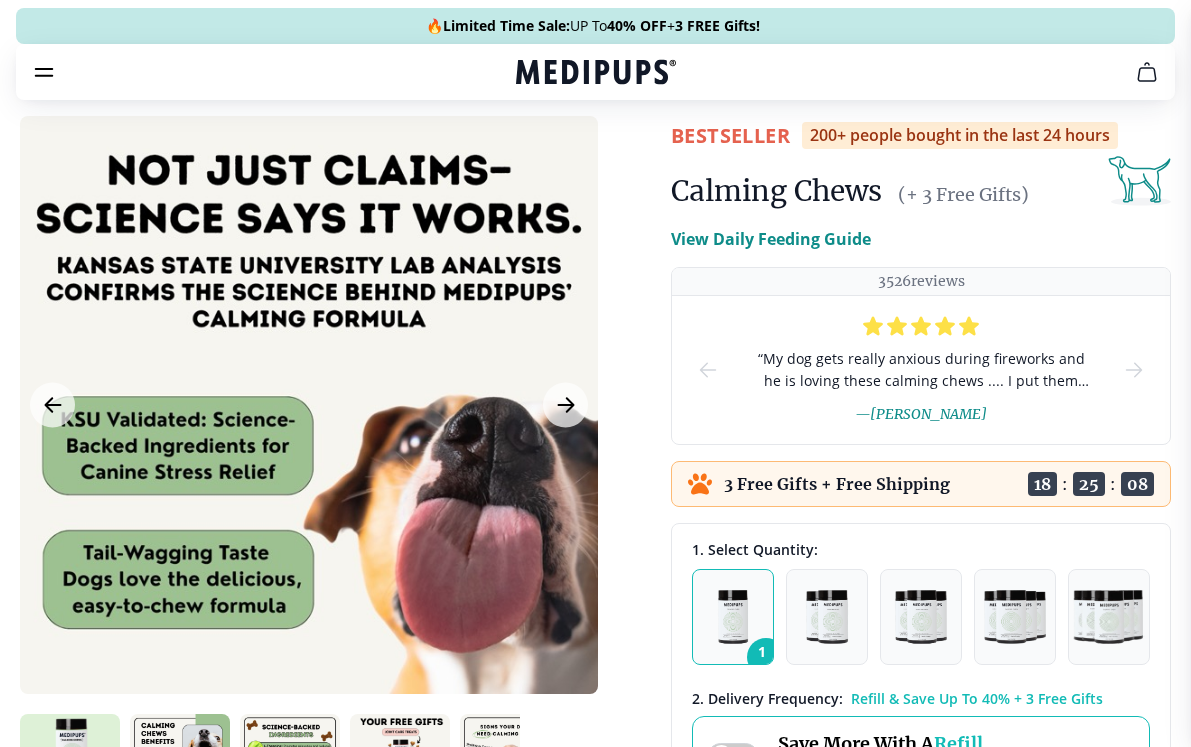 scroll, scrollTop: 0, scrollLeft: 0, axis: both 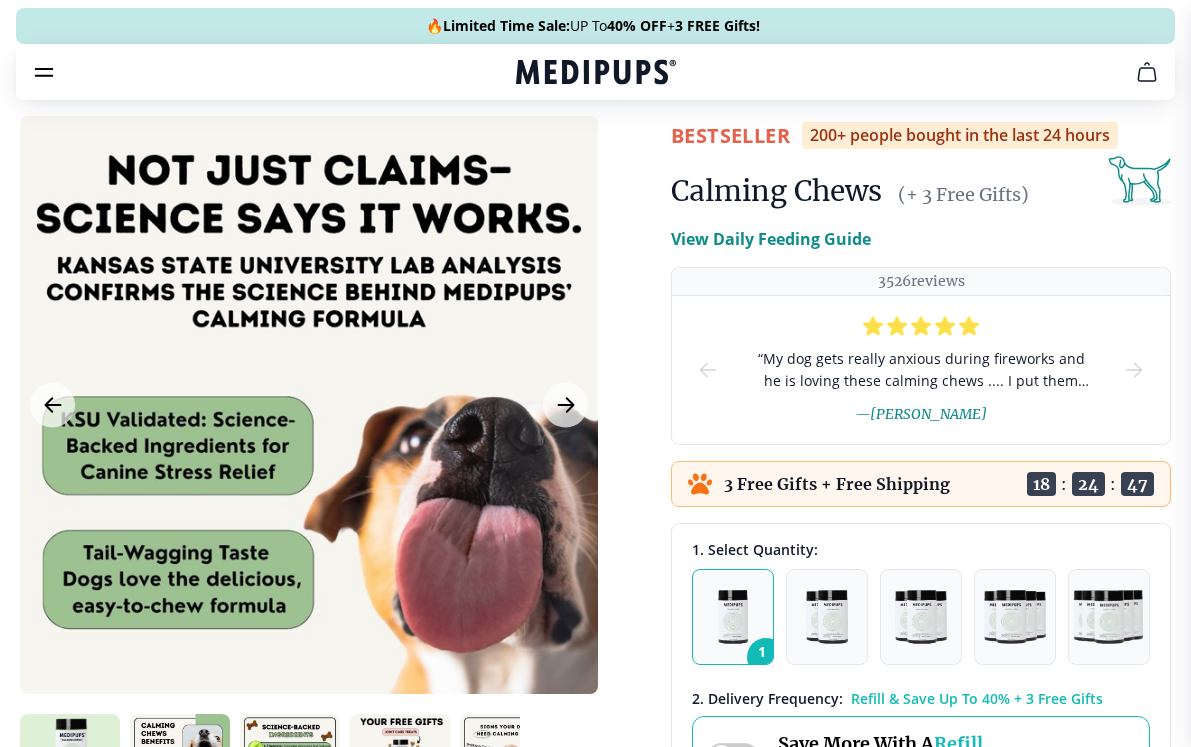 click at bounding box center (565, 405) 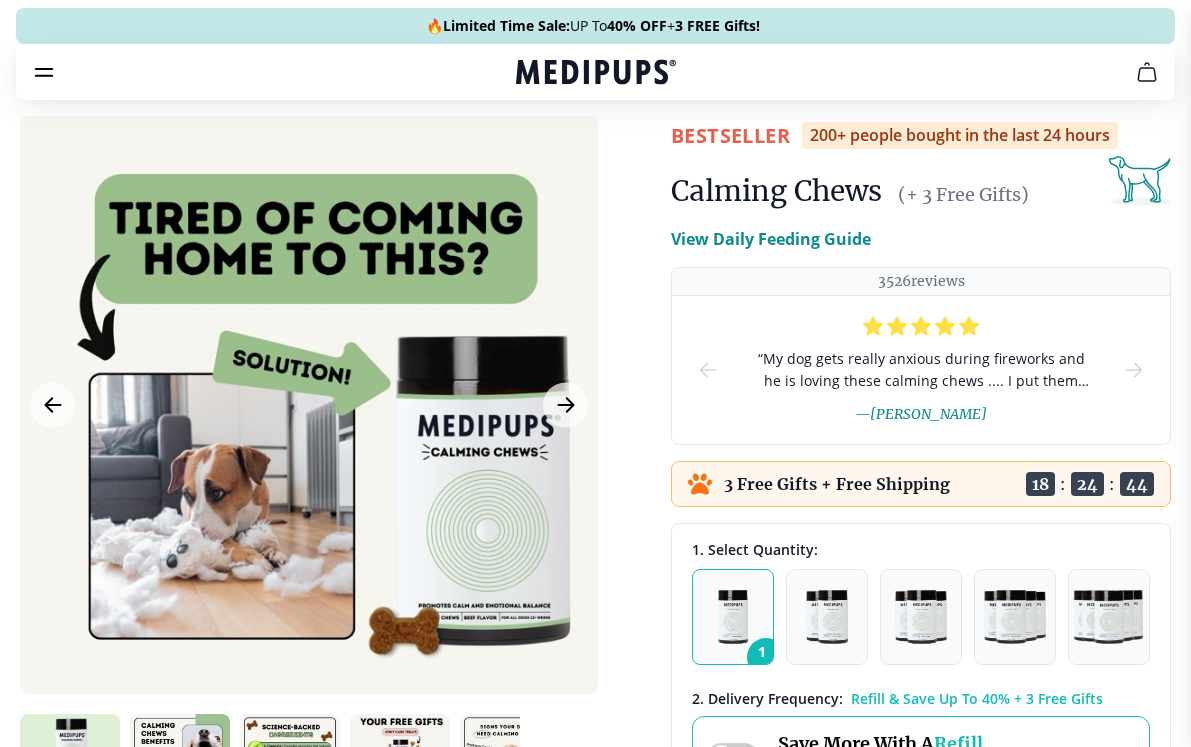 click 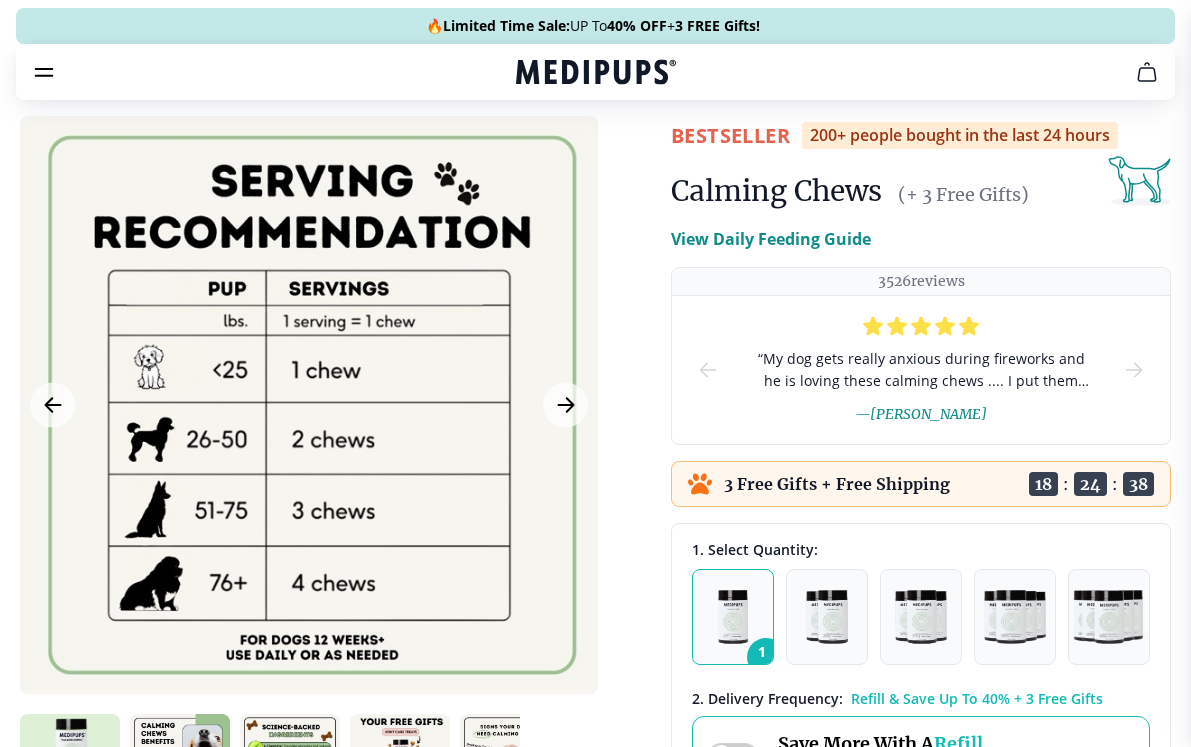 click 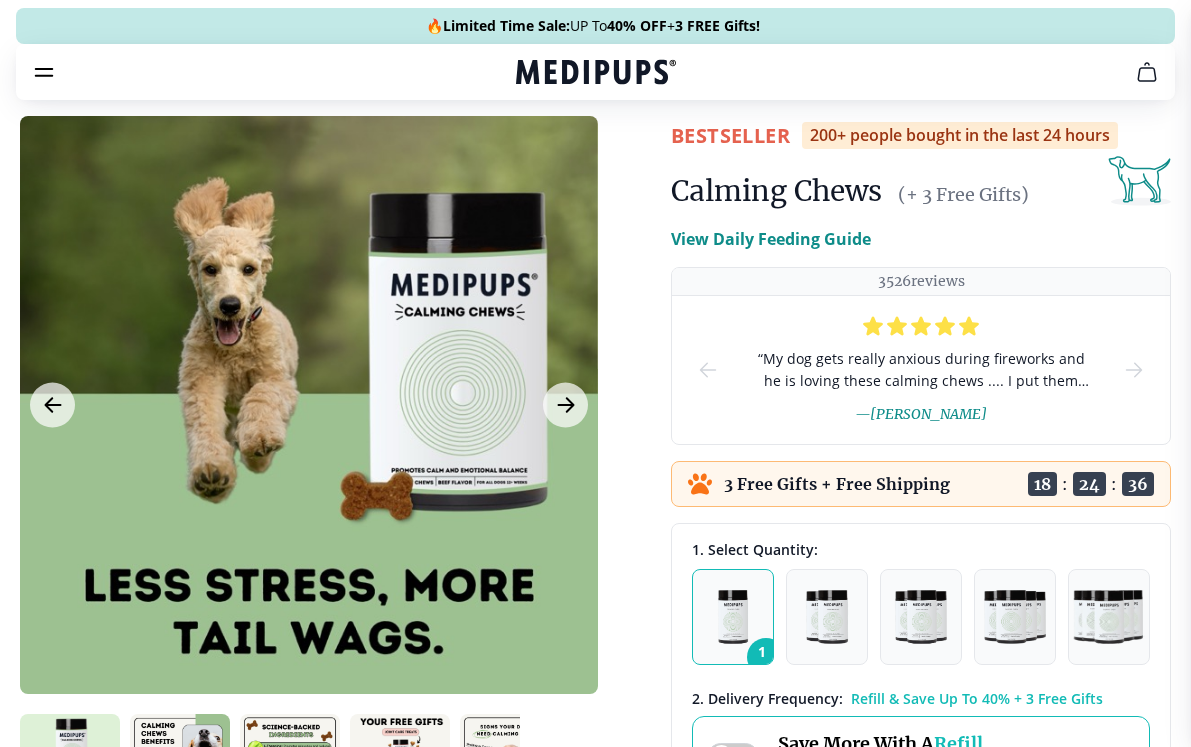 click at bounding box center (565, 405) 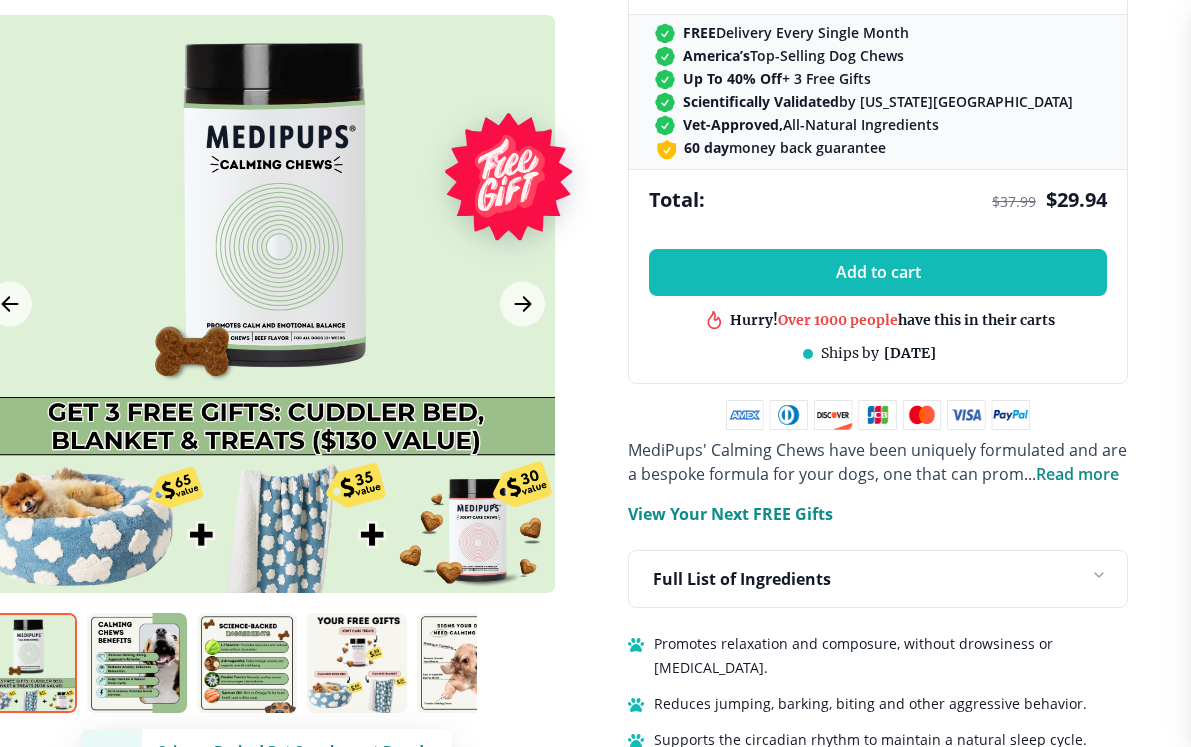 scroll, scrollTop: 990, scrollLeft: 43, axis: both 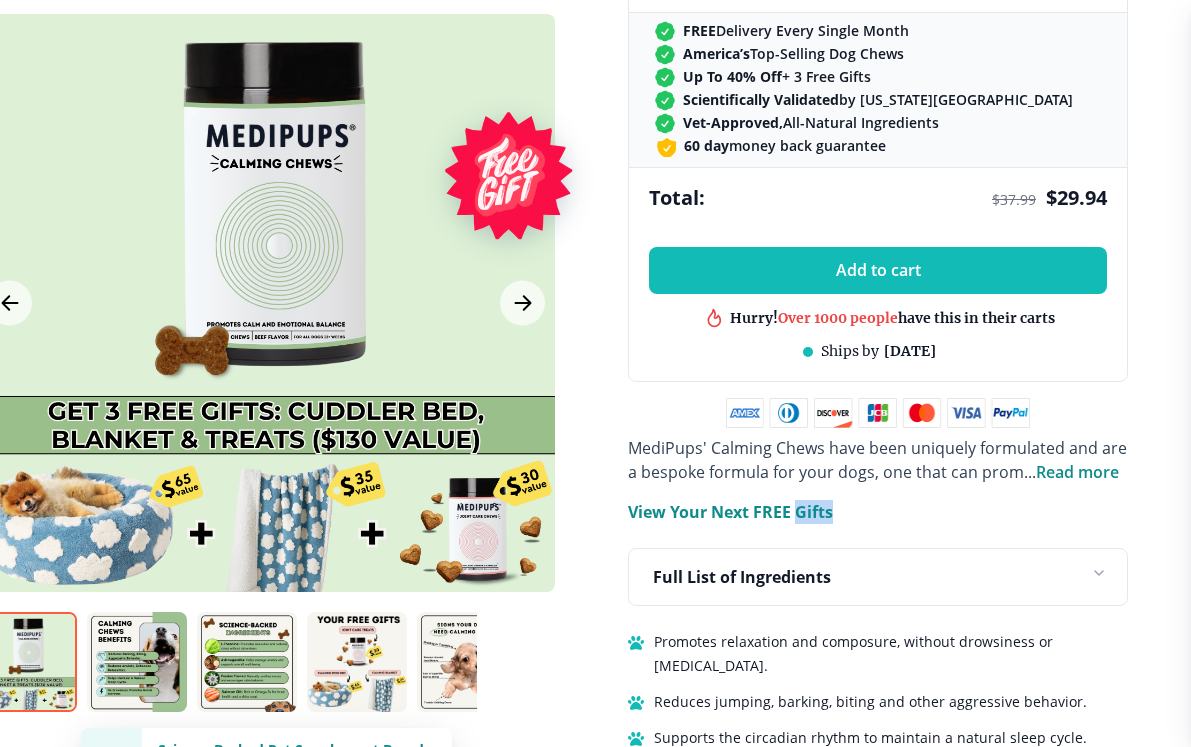 click on "Full List of Ingredients" at bounding box center (878, 577) 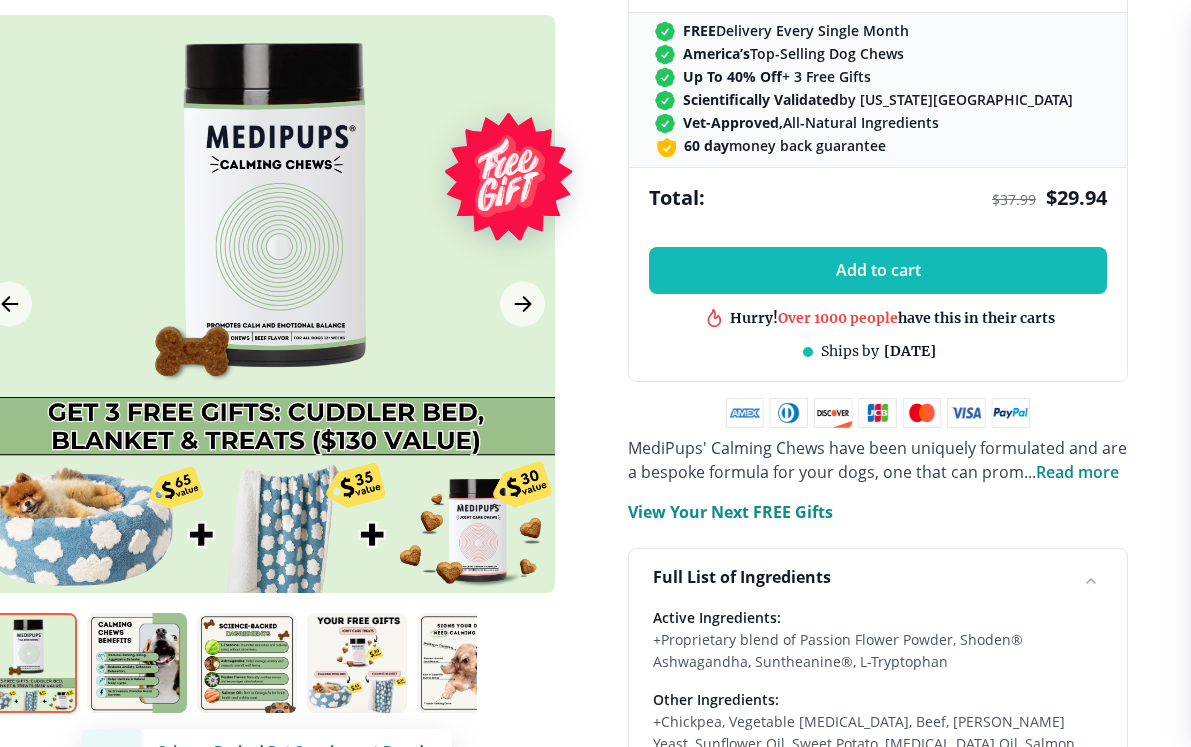 click on "Read more" at bounding box center [1077, 472] 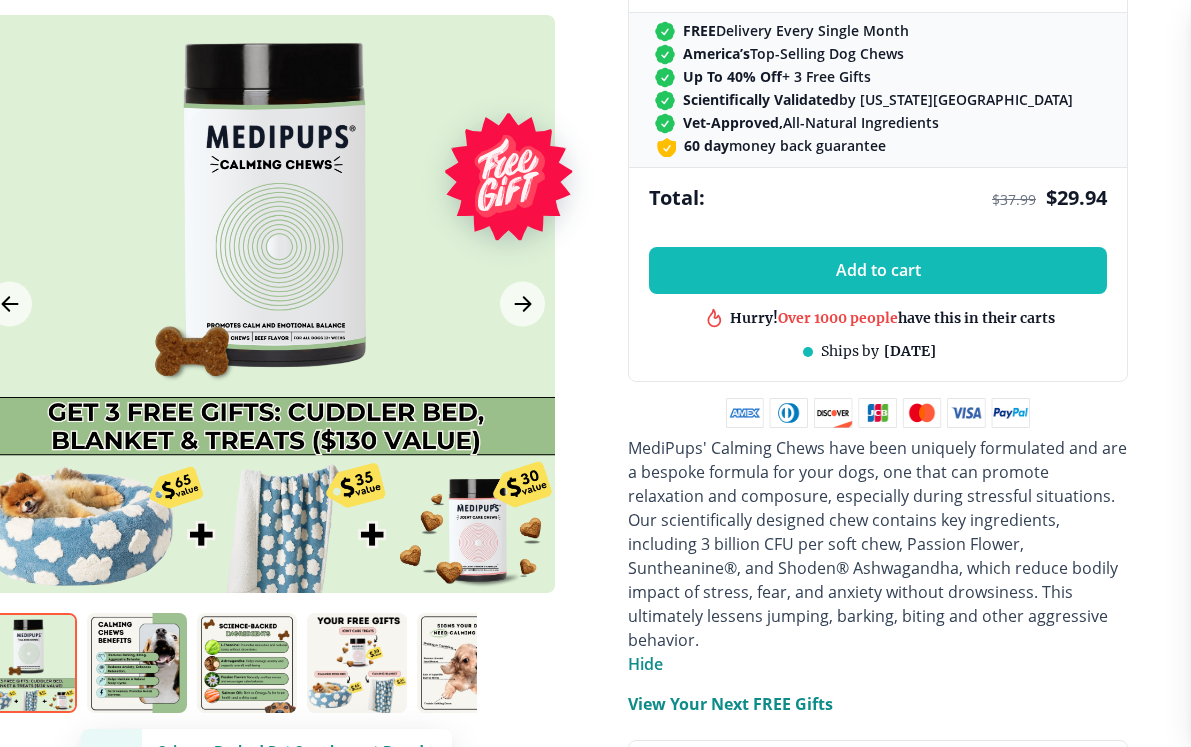 click on "🔥  Limited Time Sale:  UP To  40% OFF  +  3 FREE Gifts! Supplements Supplements Probiotics & Gut Health Have you tried everything to help ease your dog's itching, paw licking, and head shaking? Chances are, you are not targeting the source. Your dog's GUT is the control center for their wellbeing and when their gut health is out of balance, it will cause them to itch and paw lick.. MediPups' Probiotic chews have been uniquely formulated to provide a blend of antioxidants &amp; live cultures to maintain good gut bacteria. These powerful ingredients support your dog’s digestive system, promoting a comfortable, healthy, and active lifestyle. Calming Mobility Skin & Coat See all supplements  About Us FAQS Learn Get FREE Gift Get FREE Gift Shopping Cart TOTAL: $ 0 $ 0 Proceed To Checkout BestSeller 200+ people bought in the last 24 hours Calming Chews (+ 3 Free Gifts) Calming Chews (+ 3 Free Gifts) #1 Science-Backed Pet Supplement Brand Loved by Pets, Recommended by Vets.  3526  reviews “ ” —  [PERSON_NAME]" at bounding box center (552, -617) 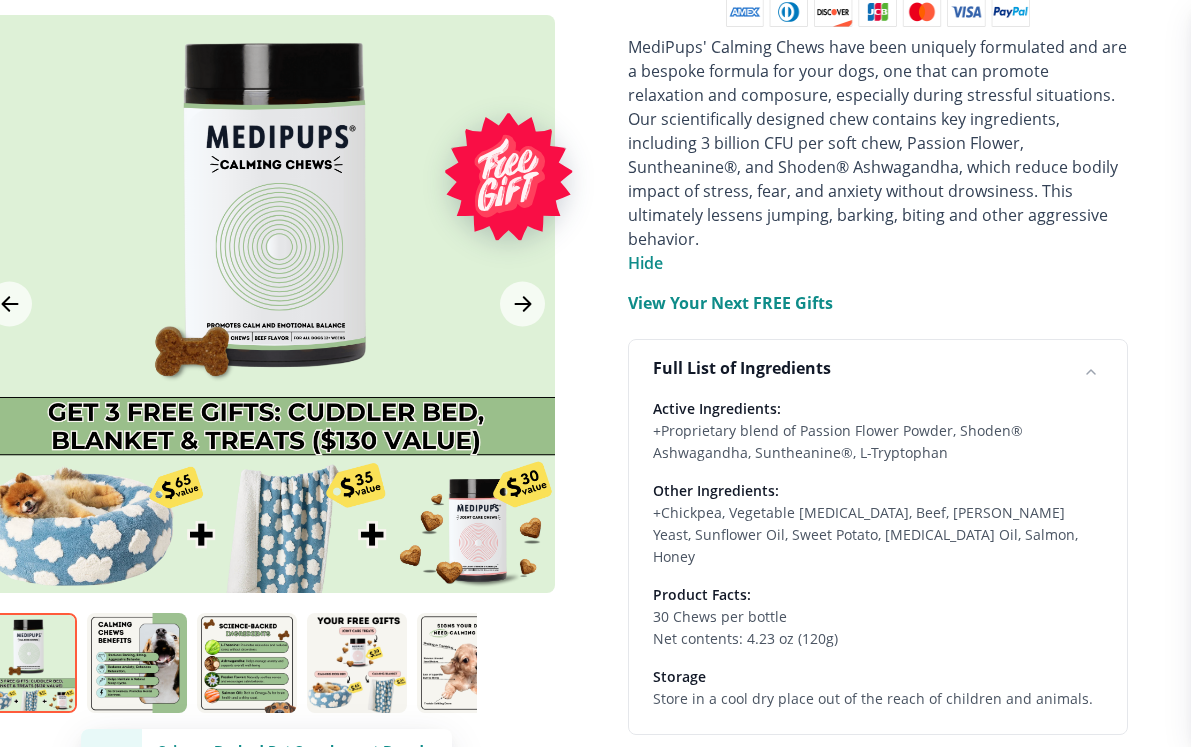 scroll, scrollTop: 1392, scrollLeft: 43, axis: both 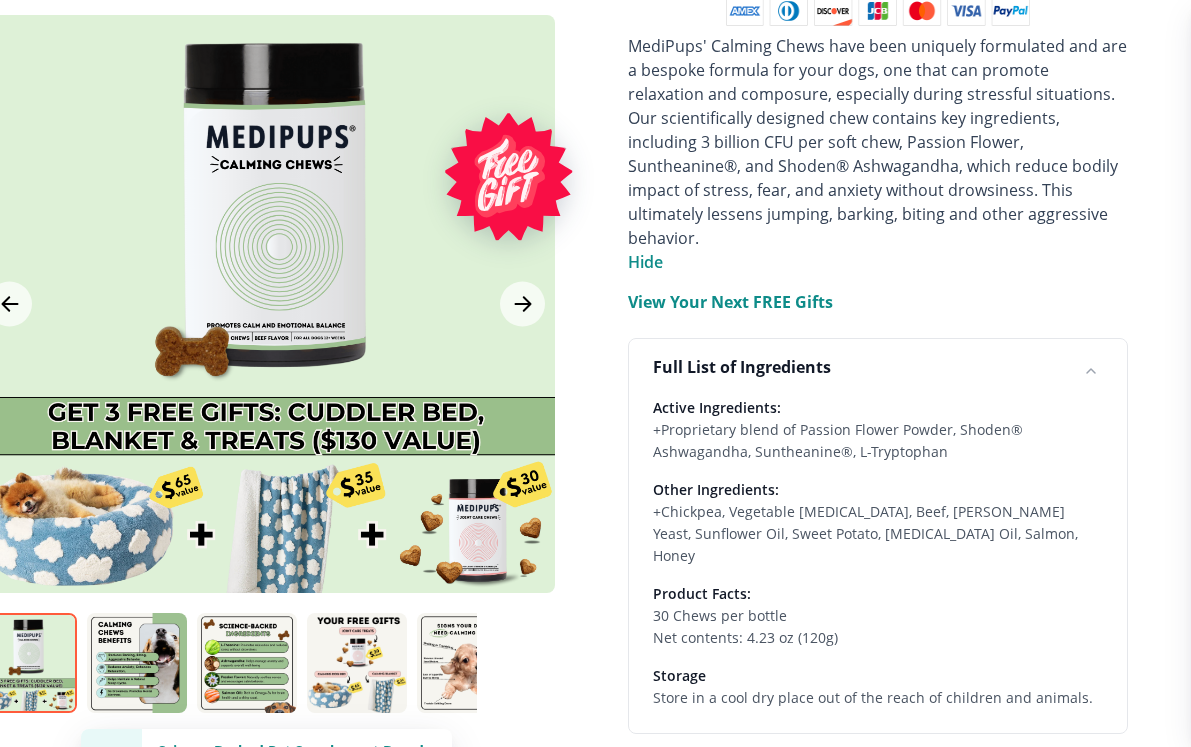 click on "View Your Next FREE Gifts" at bounding box center [730, 302] 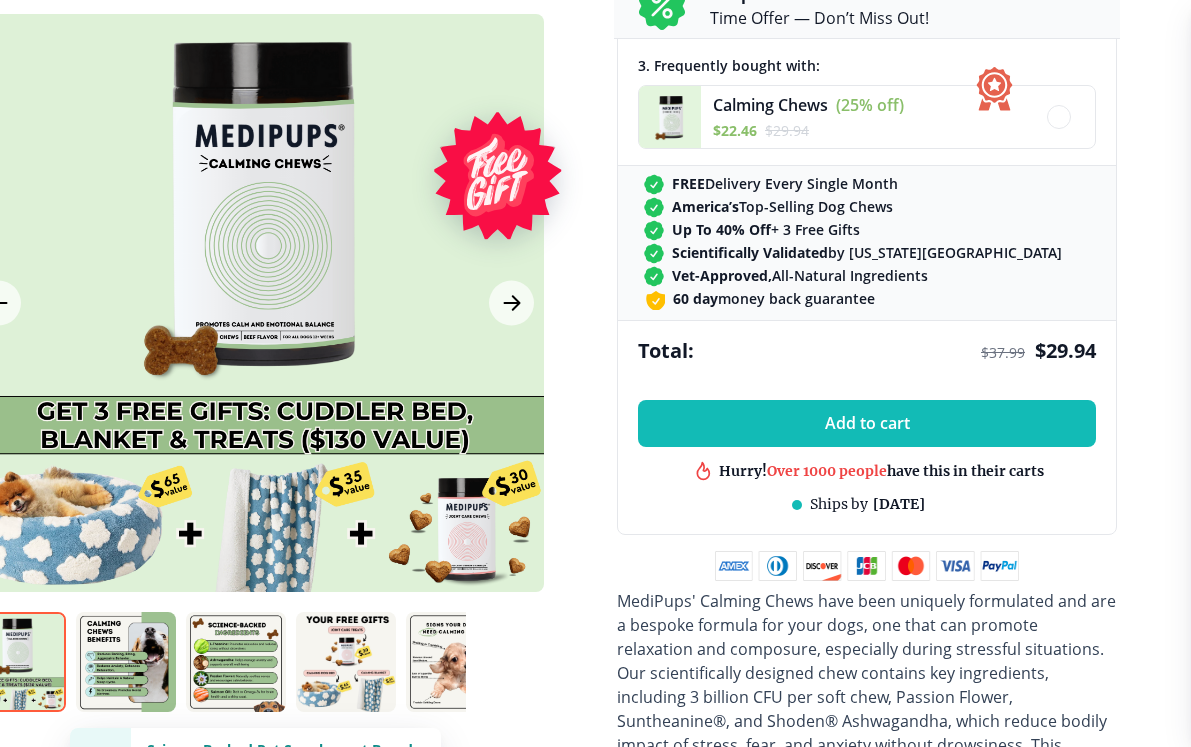scroll, scrollTop: 821, scrollLeft: 54, axis: both 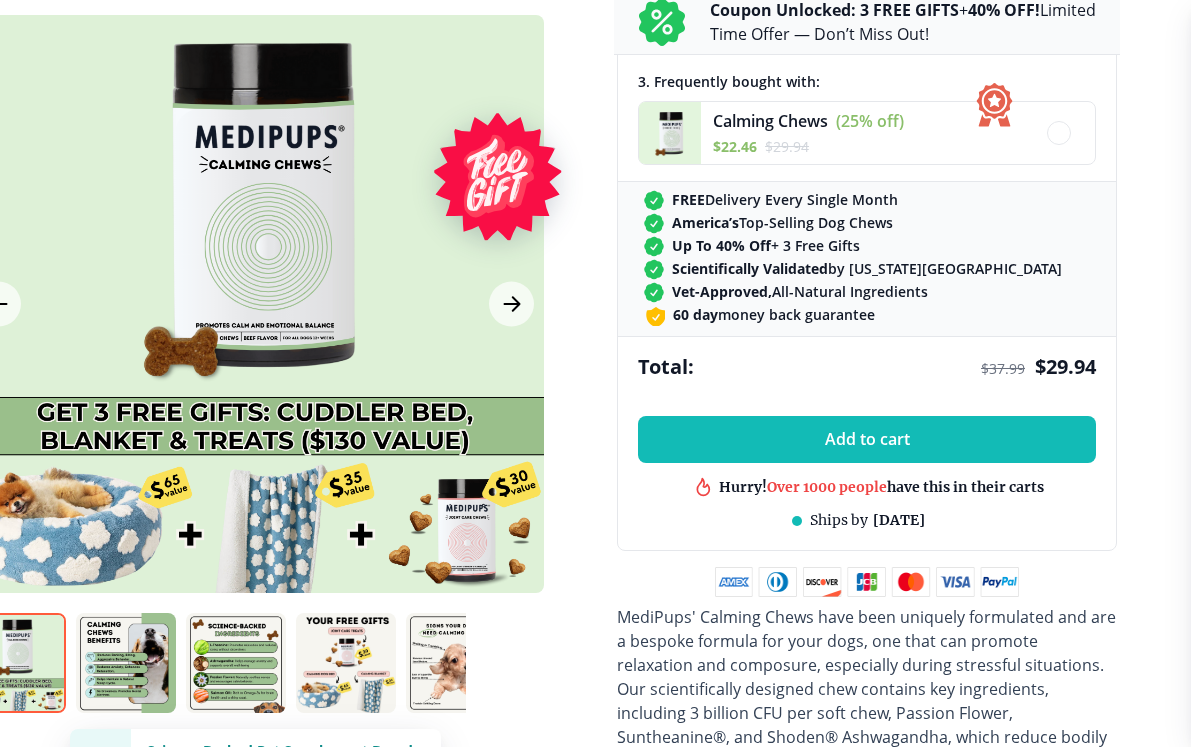 click on "🔥  Limited Time Sale:  UP To  40% OFF  +  3 FREE Gifts! Supplements Supplements Probiotics & Gut Health Have you tried everything to help ease your dog's itching, paw licking, and head shaking? Chances are, you are not targeting the source. Your dog's GUT is the control center for their wellbeing and when their gut health is out of balance, it will cause them to itch and paw lick.. MediPups' Probiotic chews have been uniquely formulated to provide a blend of antioxidants &amp; live cultures to maintain good gut bacteria. These powerful ingredients support your dog’s digestive system, promoting a comfortable, healthy, and active lifestyle. Calming Mobility Skin & Coat See all supplements  About Us FAQS Learn Get FREE Gift Get FREE Gift Shopping Cart TOTAL: $ 0 $ 0 Proceed To Checkout BestSeller 200+ people bought in the last 24 hours Calming Chews (+ 3 Free Gifts) Calming Chews (+ 3 Free Gifts) #1 Science-Backed Pet Supplement Brand Loved by Pets, Recommended by Vets.  3526  reviews “ ” —  [PERSON_NAME]" at bounding box center [541, -448] 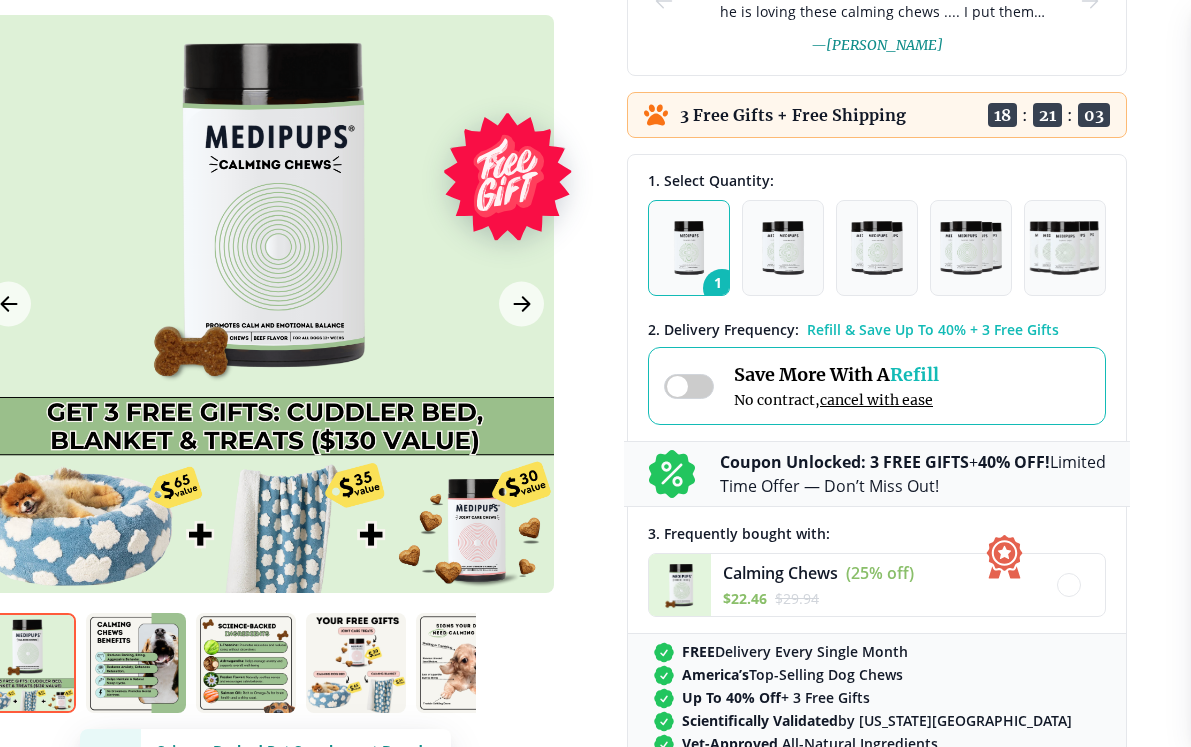 scroll, scrollTop: 369, scrollLeft: 44, axis: both 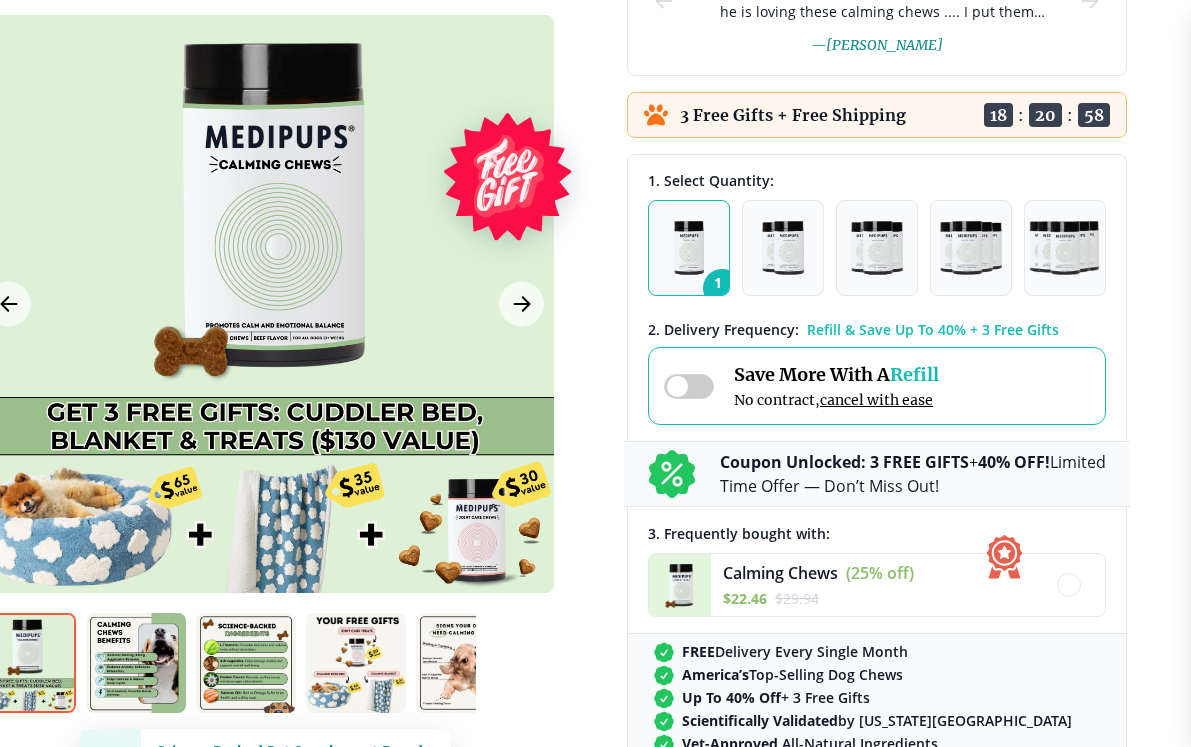 click on "1. Select Quantity: 1 2 3 4 5 2 . Delivery Frequency: Refill & Save Up To 40% + 3 Free Gifts Save More With A  Refill No contract,  cancel with ease Coupon Unlocked: 3 FREE GIFTS  +  40% OFF!  Limited Time Offer — Don’t Miss Out! 3 . Frequently bought with: Calming Chews (25% off) $ 22.46 $ 29.94 FREE  Delivery Every Single Month America’s  Top-Selling Dog Chews Up To 40% Off  + 3 Free Gifts Scientifically Validated  by [US_STATE][GEOGRAPHIC_DATA] Vet-Approved,  All-Natural Ingredients 60 day  money back guarantee Total: $ 37.99 $ 29.94" at bounding box center (877, 501) 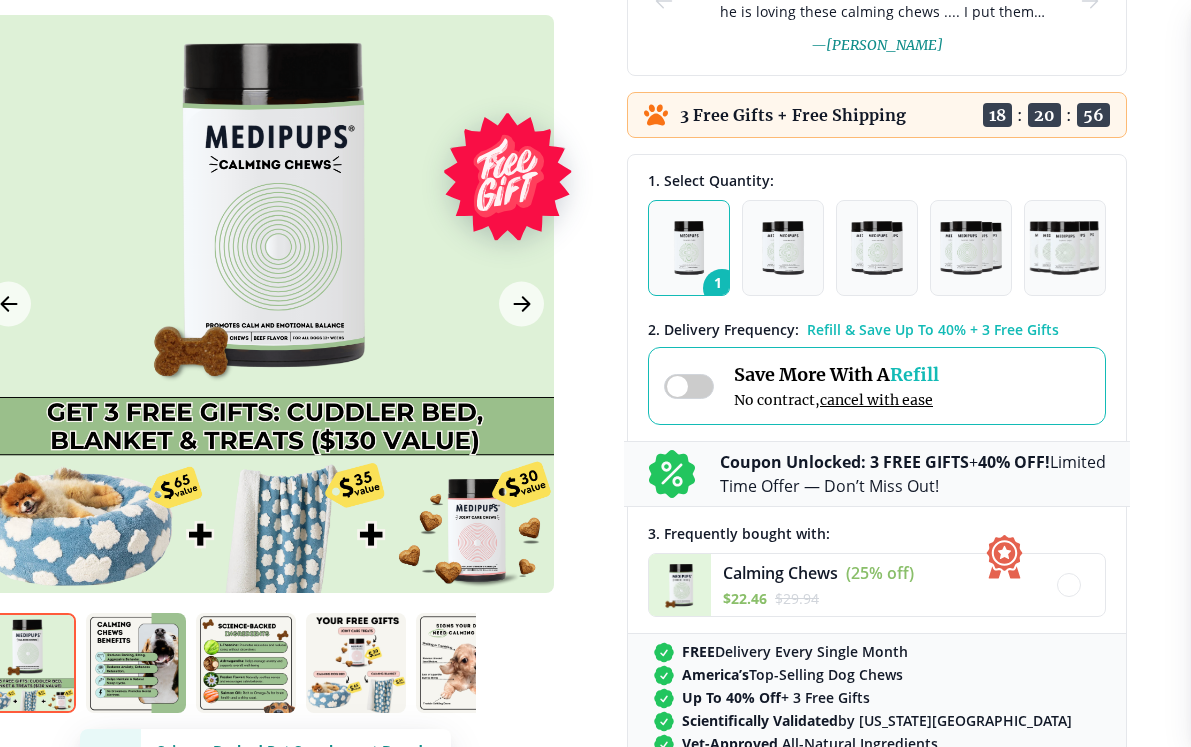 click on "2 . Delivery Frequency: Refill & Save Up To 40% + 3 Free Gifts Save More With A  Refill No contract,  cancel with ease" at bounding box center (877, 372) 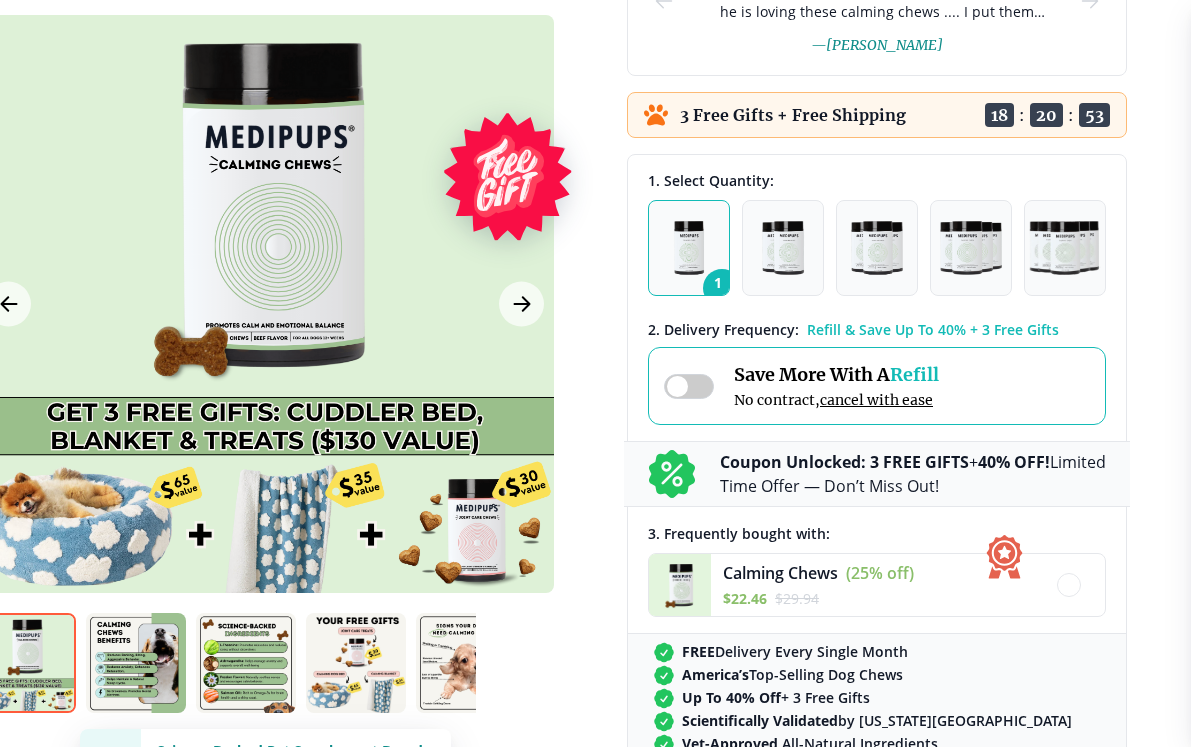 click on "Refill" at bounding box center [914, 374] 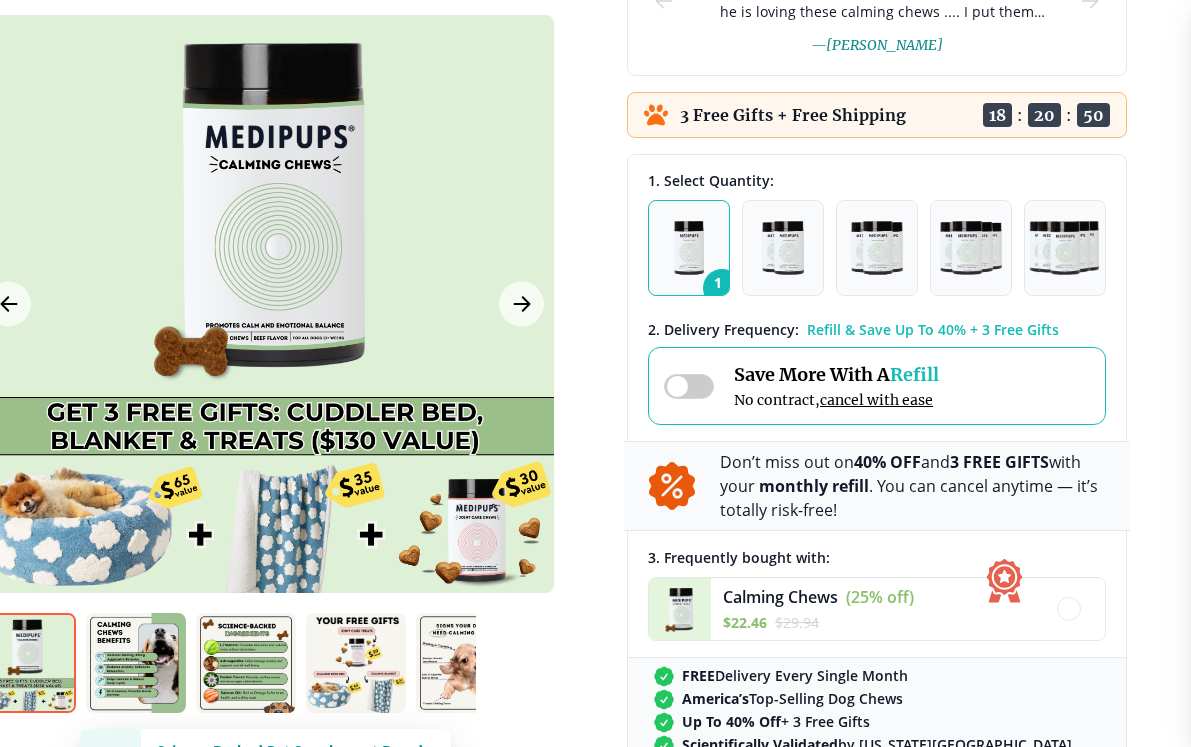 click on "Save More With A  Refill No contract,  cancel with ease" at bounding box center [801, 386] 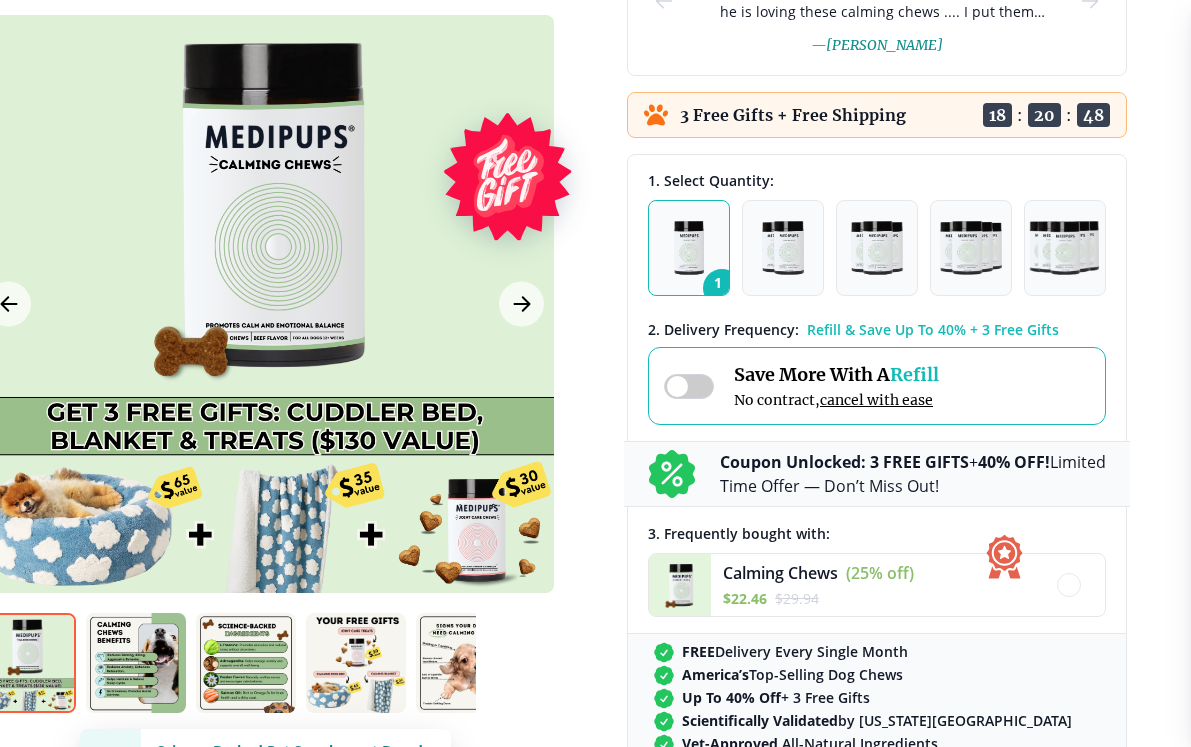 click on "Save More With A  Refill No contract,  cancel with ease" at bounding box center [836, 386] 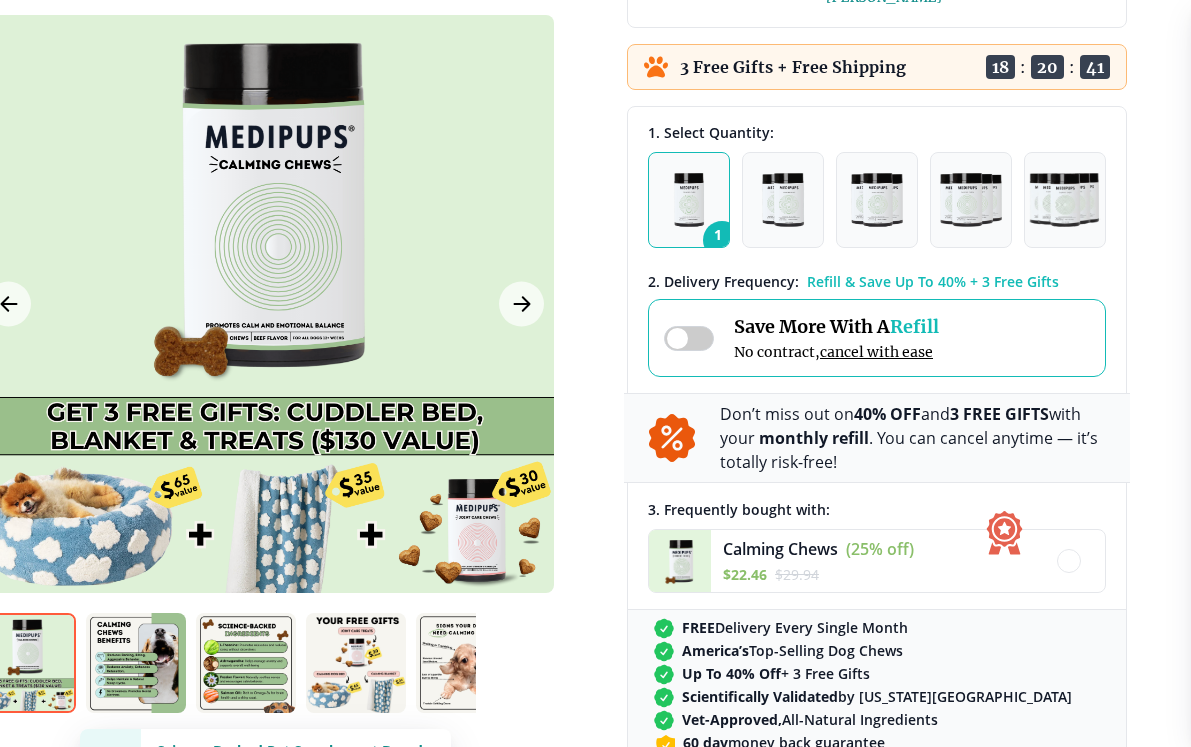 scroll, scrollTop: 417, scrollLeft: 44, axis: both 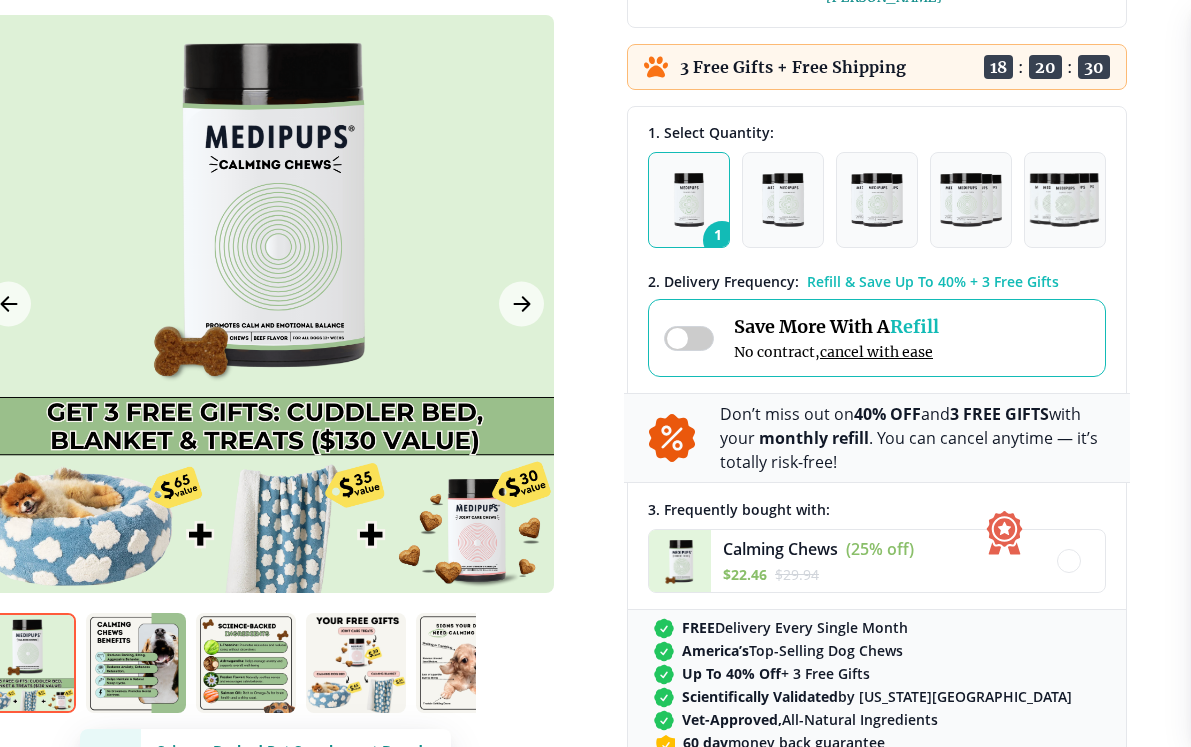 click on "FREE  Delivery Every Single Month America’s  Top-Selling Dog Chews Up To 40% Off  + 3 Free Gifts Scientifically Validated  by [US_STATE][GEOGRAPHIC_DATA] Vet-Approved,  All-Natural Ingredients 60 day  money back guarantee" at bounding box center (877, 687) 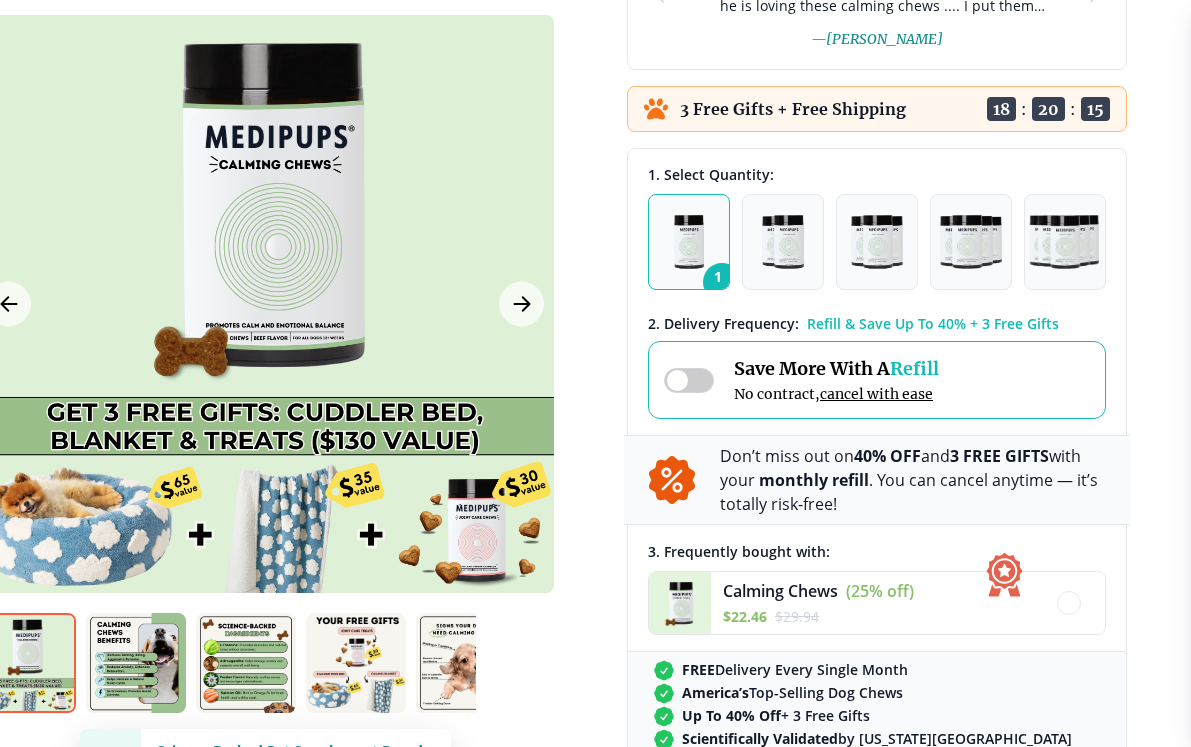 scroll, scrollTop: 375, scrollLeft: 44, axis: both 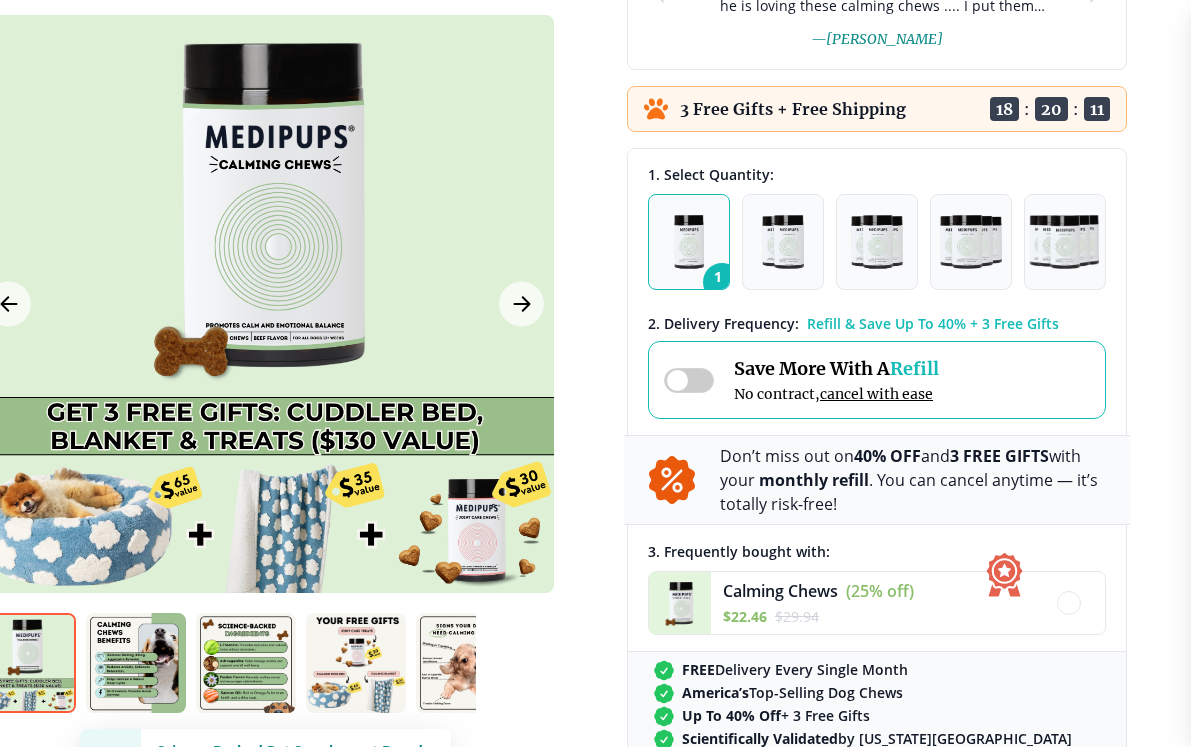 click on "Save More With A  Refill No contract,  cancel with ease" at bounding box center [836, 380] 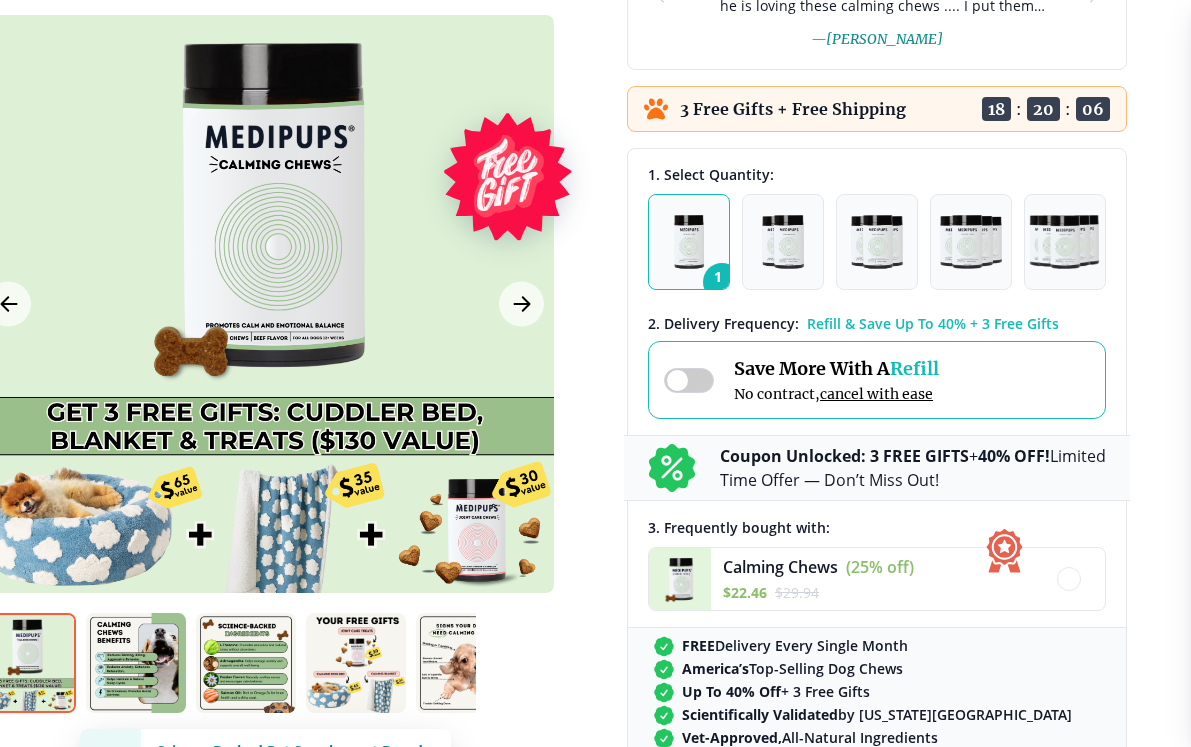 click at bounding box center [783, 242] 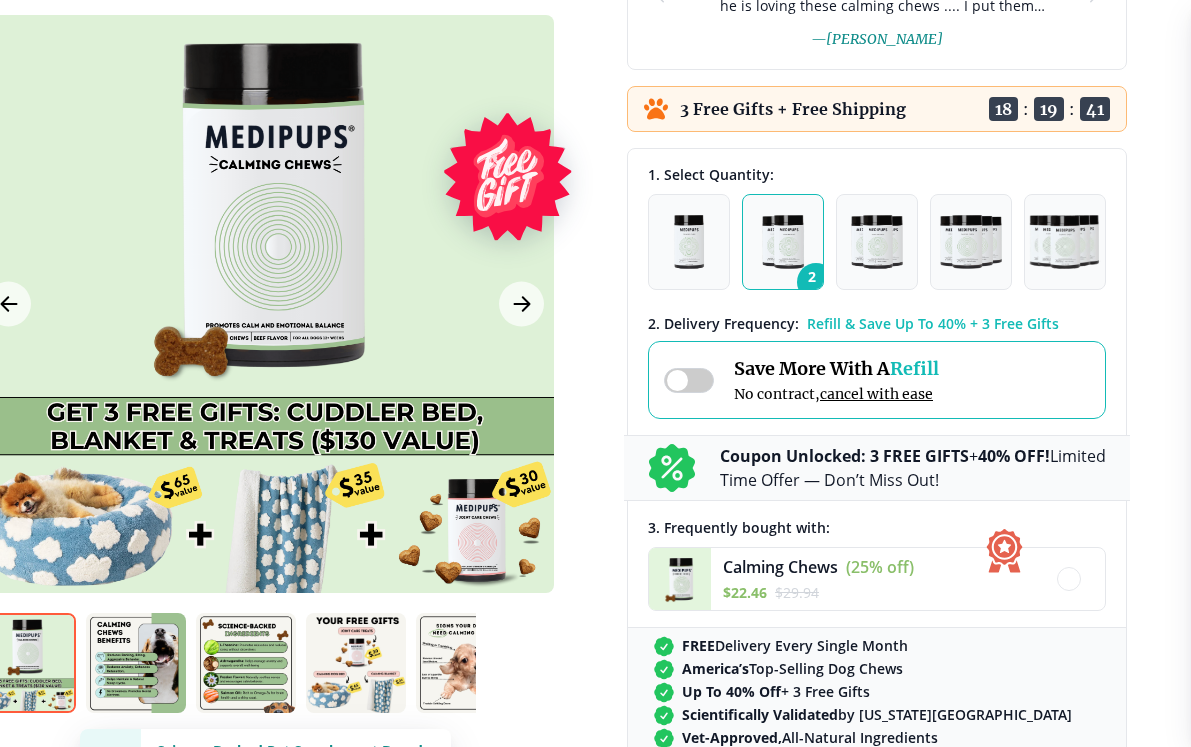 click at bounding box center (265, 304) 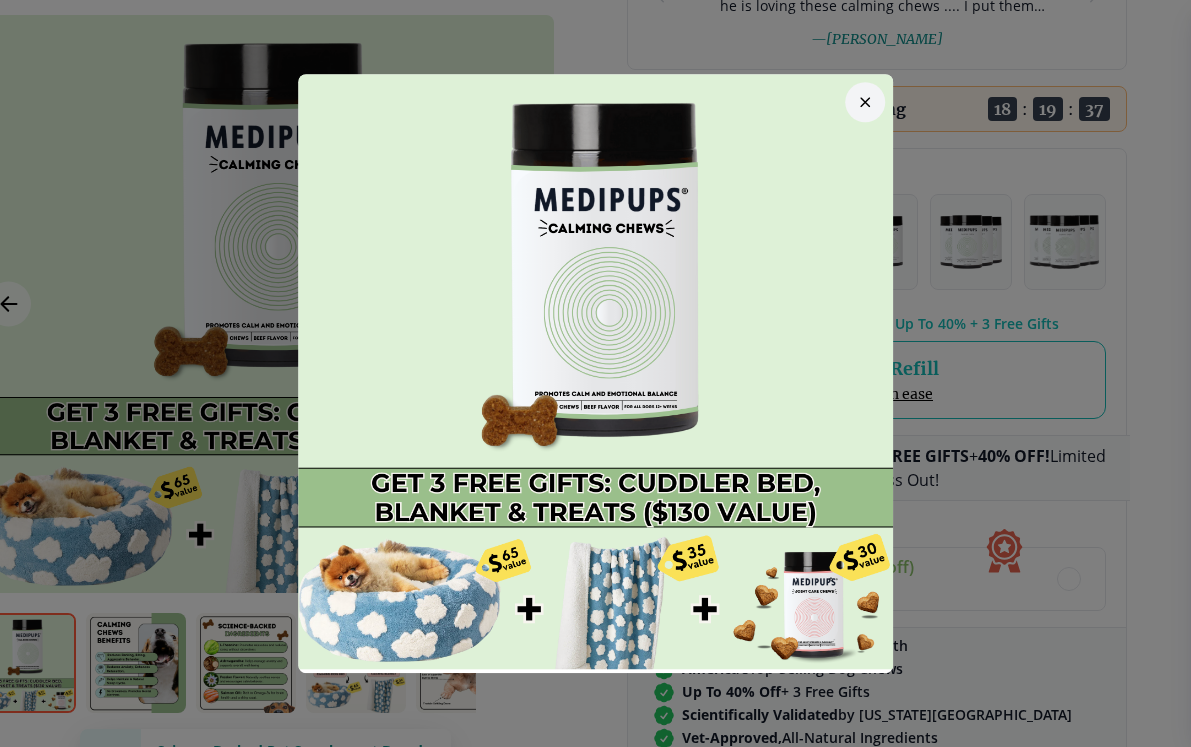 click at bounding box center (596, 372) 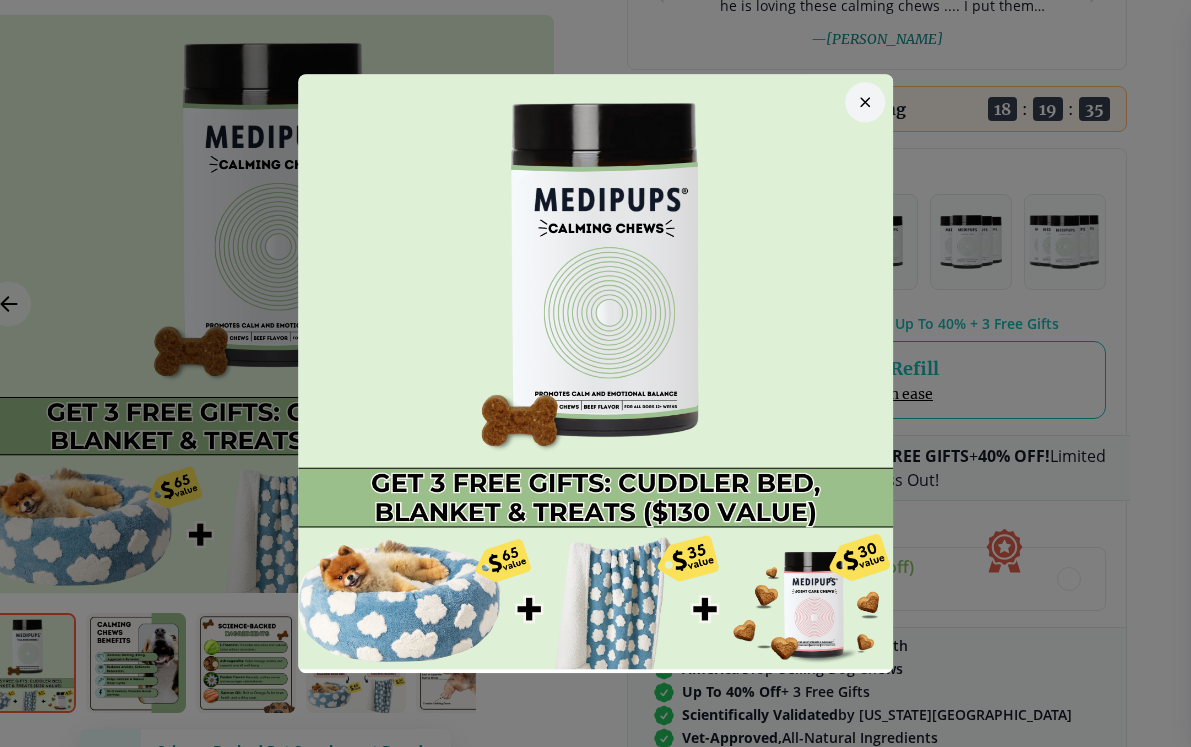 click 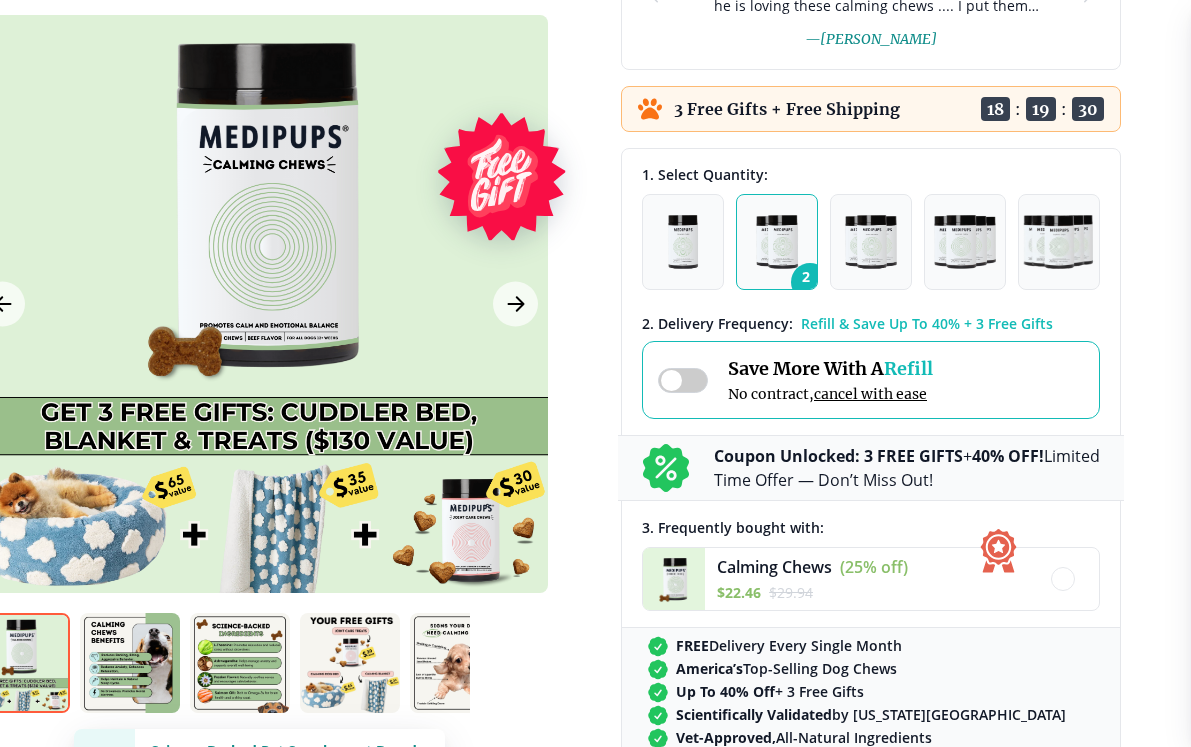 scroll, scrollTop: 375, scrollLeft: 51, axis: both 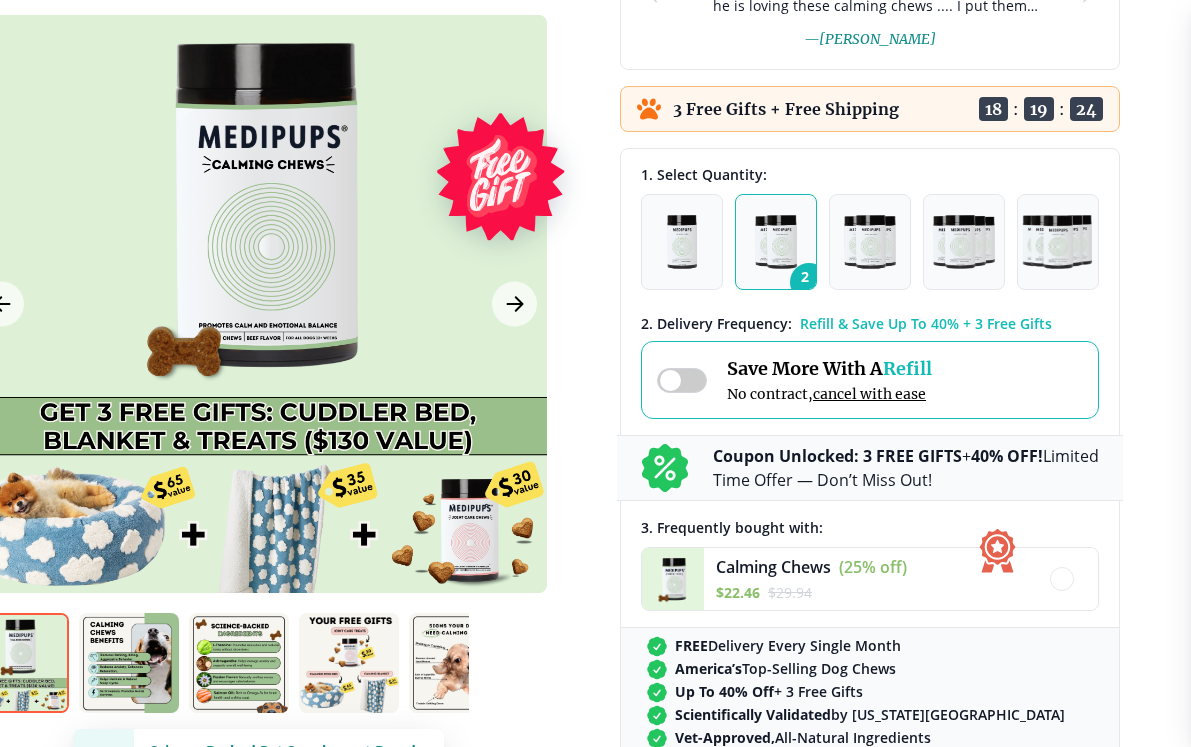click at bounding box center (349, 663) 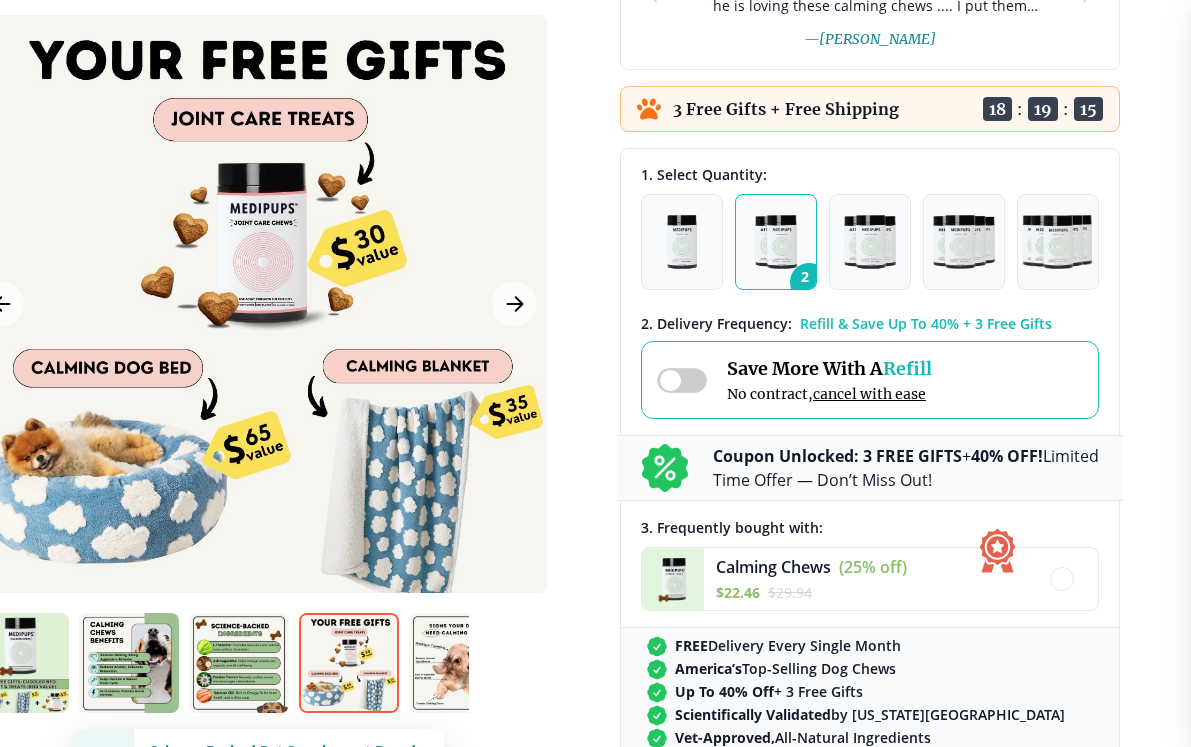 click on "🔥  Limited Time Sale:  UP To  40% OFF  +  3 FREE Gifts! Supplements Supplements Probiotics & Gut Health Have you tried everything to help ease your dog's itching, paw licking, and head shaking? Chances are, you are not targeting the source. Your dog's GUT is the control center for their wellbeing and when their gut health is out of balance, it will cause them to itch and paw lick.. MediPups' Probiotic chews have been uniquely formulated to provide a blend of antioxidants &amp; live cultures to maintain good gut bacteria. These powerful ingredients support your dog’s digestive system, promoting a comfortable, healthy, and active lifestyle. Calming Mobility Skin & Coat See all supplements  About Us FAQS Learn Get FREE Gift Get FREE Gift Shopping Cart TOTAL: $ 0 $ 0 Proceed To Checkout BestSeller 200+ people bought in the last 24 hours Calming Chews (+ 3 Free Gifts) Calming Chews (+ 3 Free Gifts) #1 Science-Backed Pet Supplement Brand Loved by Pets, Recommended by Vets.  3526  reviews “ ” —  [PERSON_NAME]" at bounding box center (544, -2) 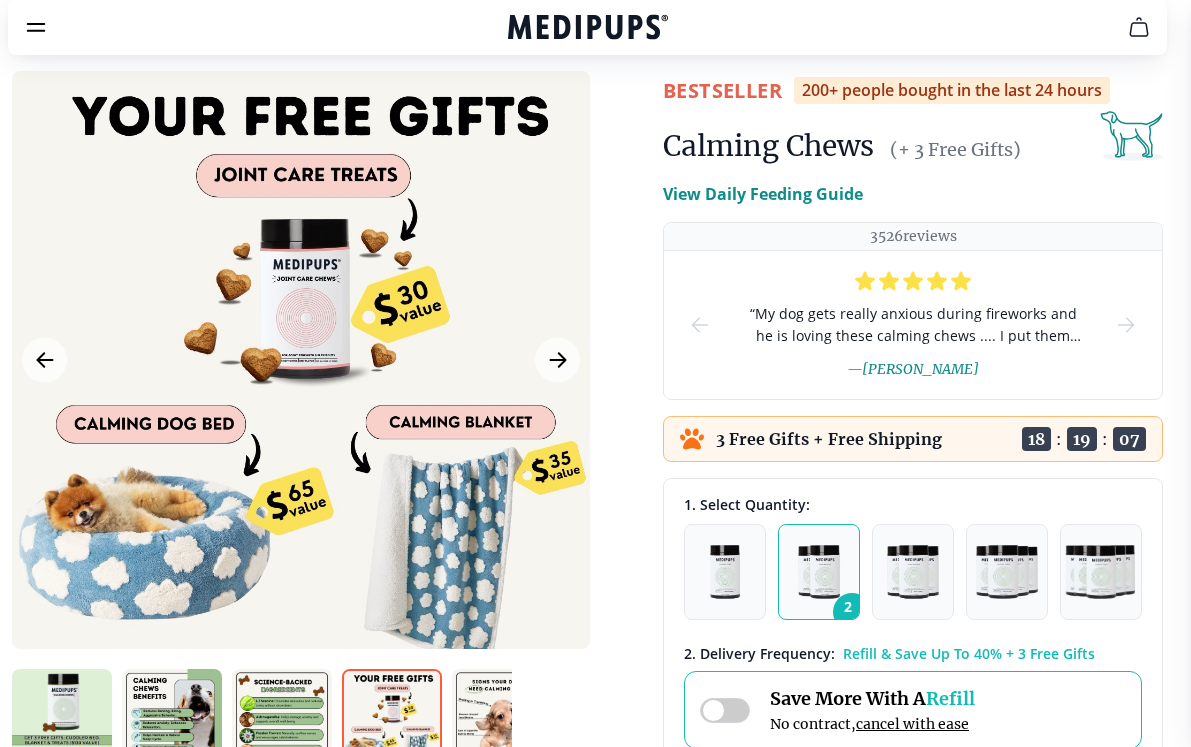 scroll, scrollTop: 0, scrollLeft: 8, axis: horizontal 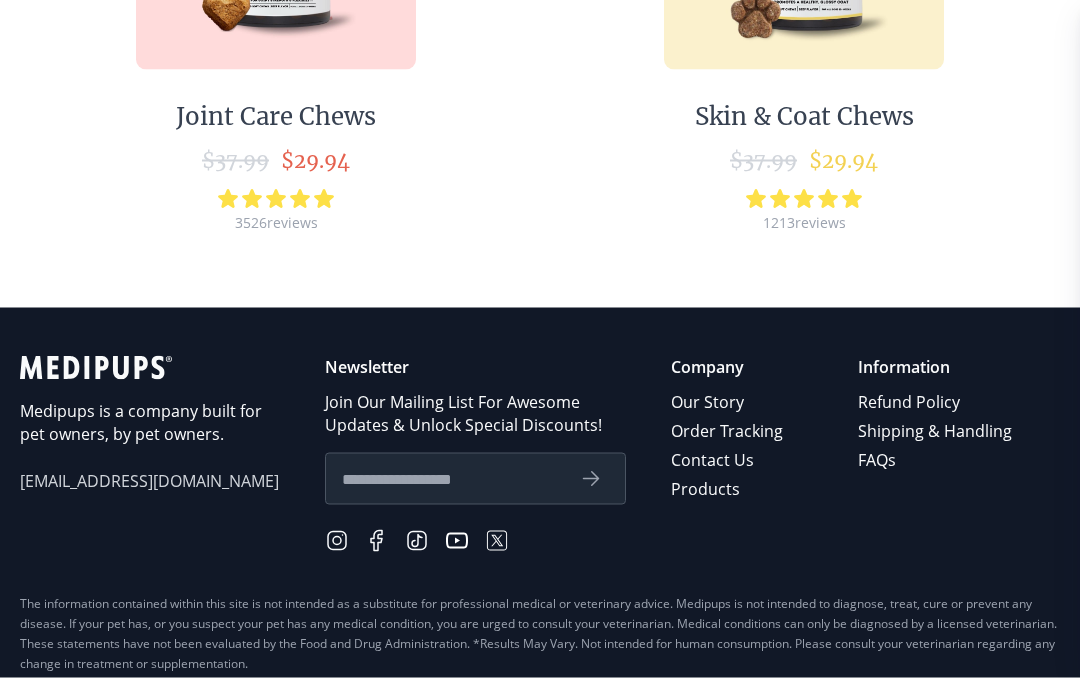 click on "Join Our Mailing List For Awesome Updates & Unlock Special Discounts!" at bounding box center (475, 414) 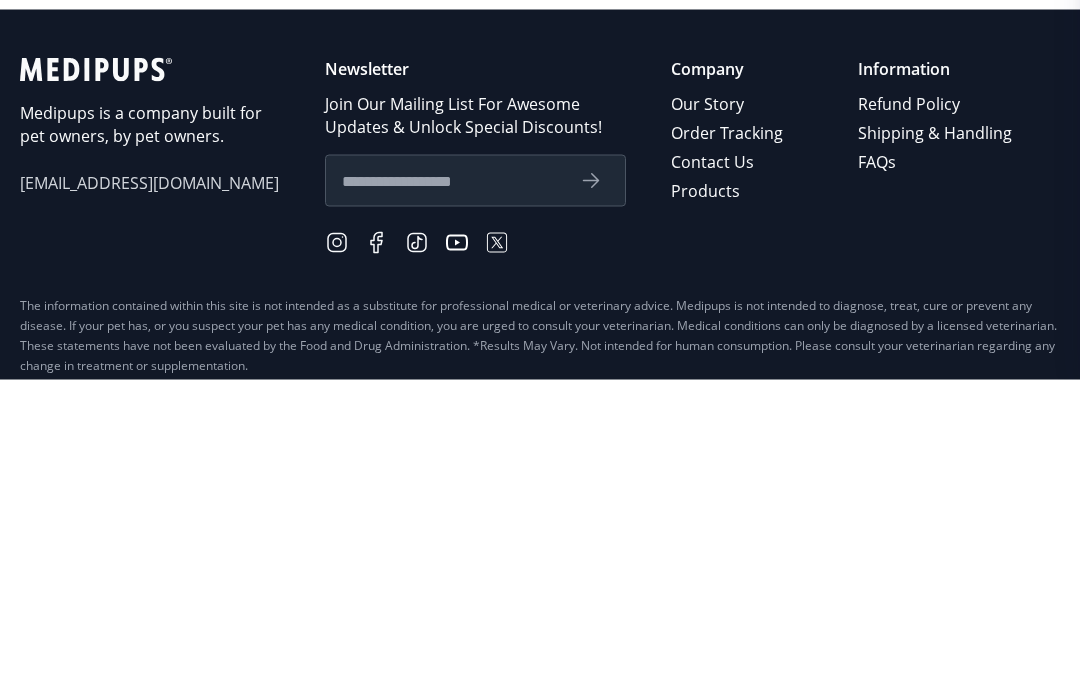 type on "*" 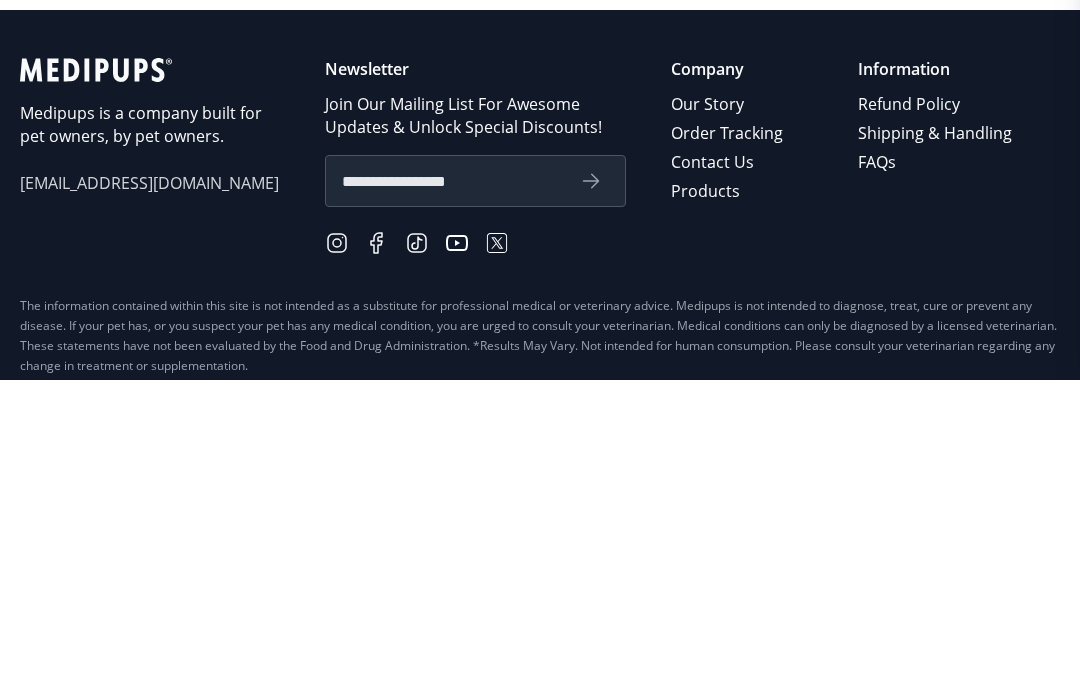 type on "**********" 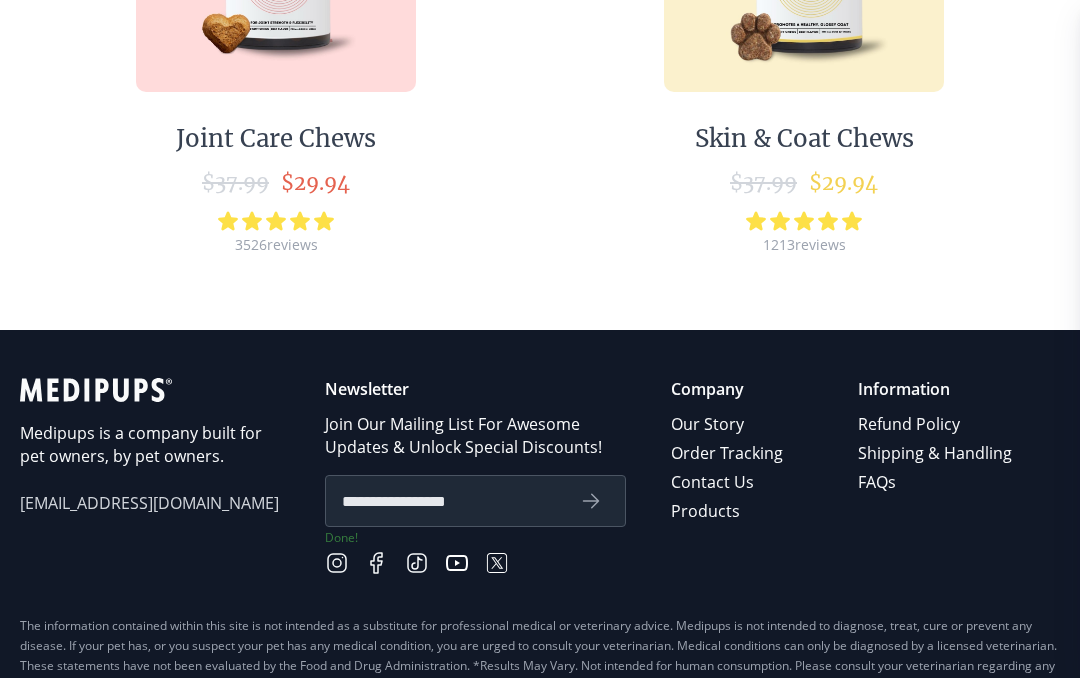 scroll, scrollTop: 1092, scrollLeft: 0, axis: vertical 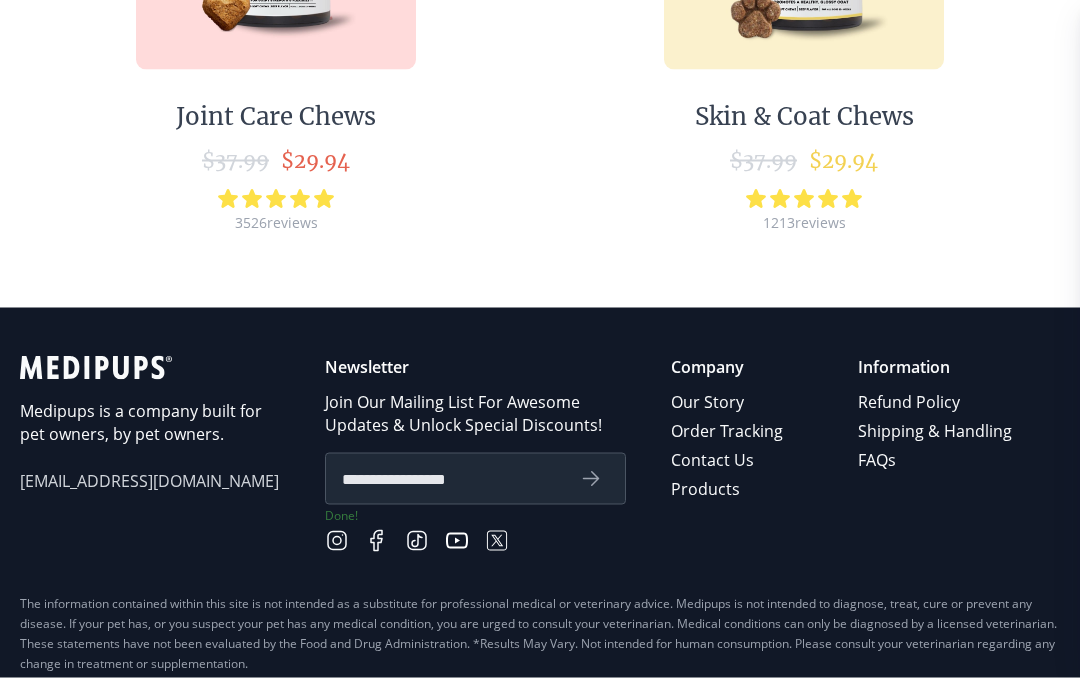 click on "Information Refund Policy Shipping & Handling FAQs" at bounding box center (936, 456) 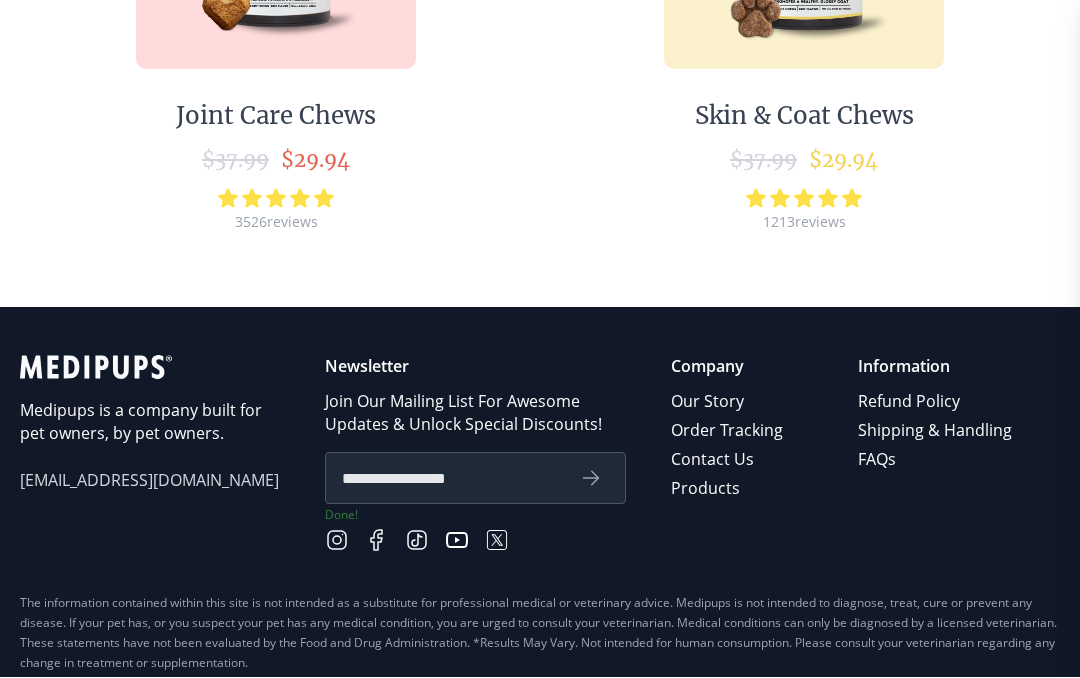 click on "Refund Policy" at bounding box center (936, 402) 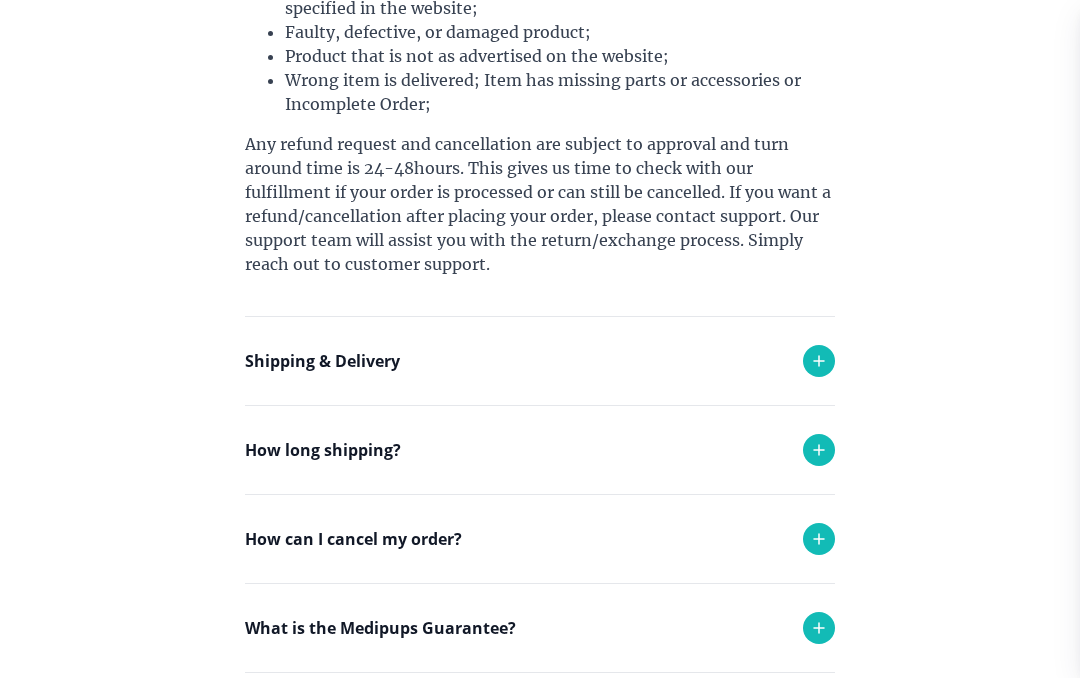 scroll, scrollTop: 624, scrollLeft: 0, axis: vertical 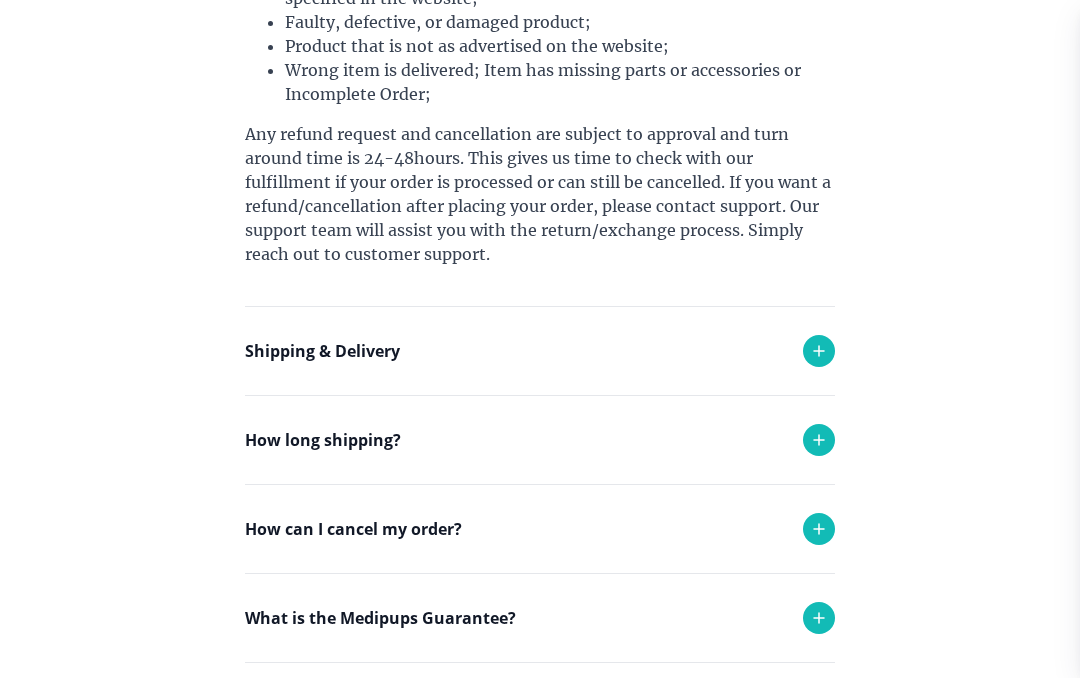 click at bounding box center [819, 351] 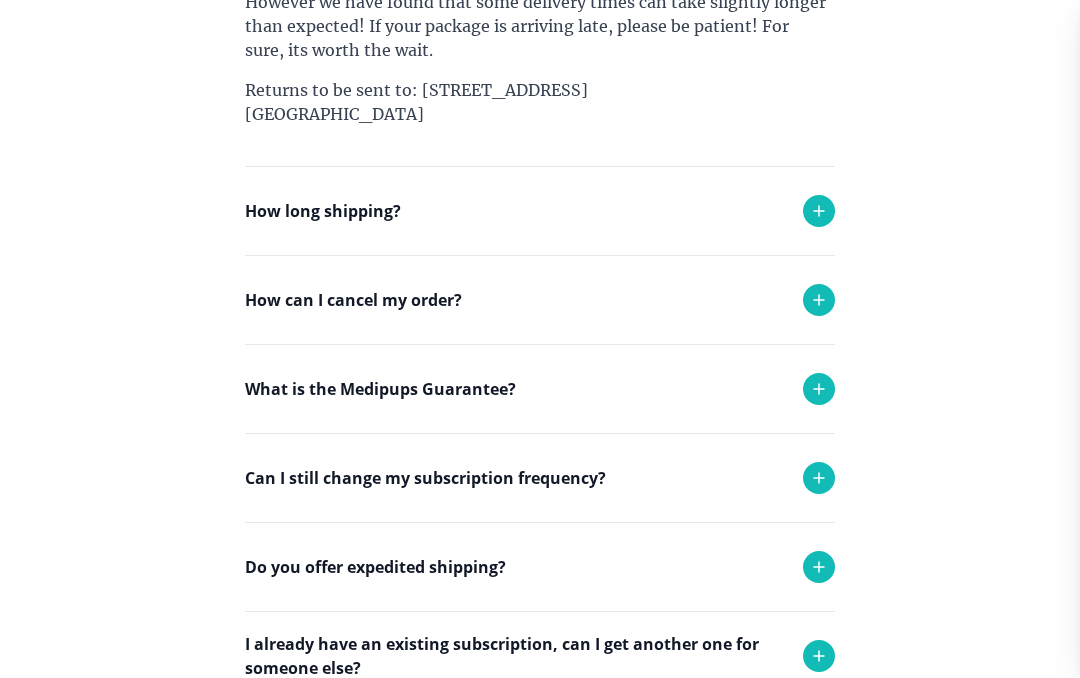 click 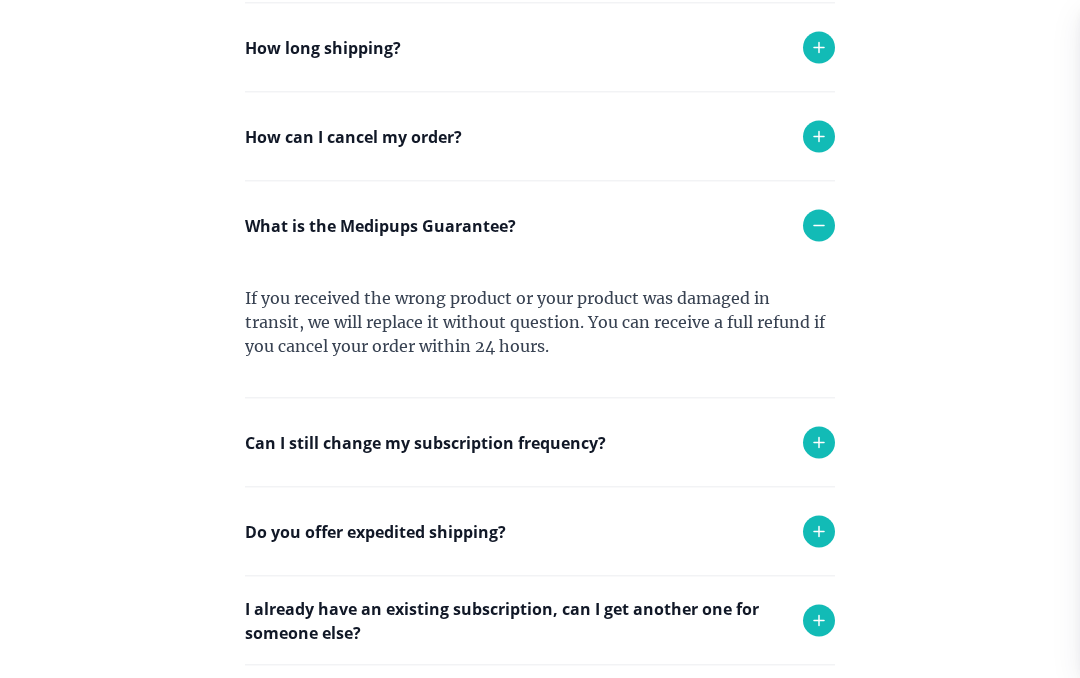 scroll, scrollTop: 1366, scrollLeft: 0, axis: vertical 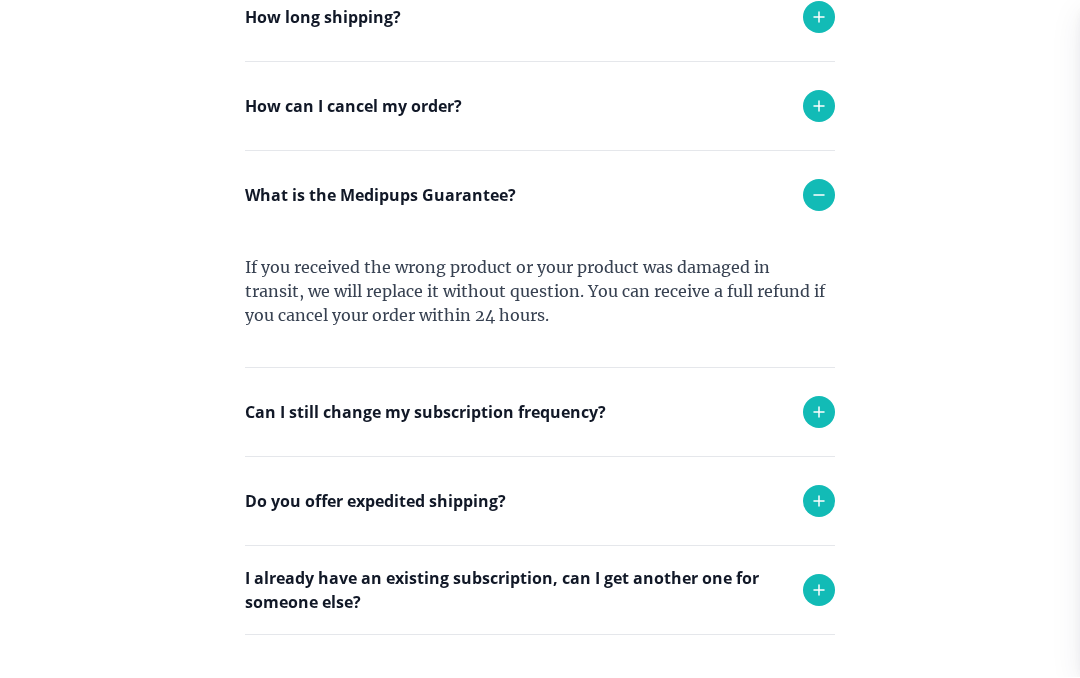 click 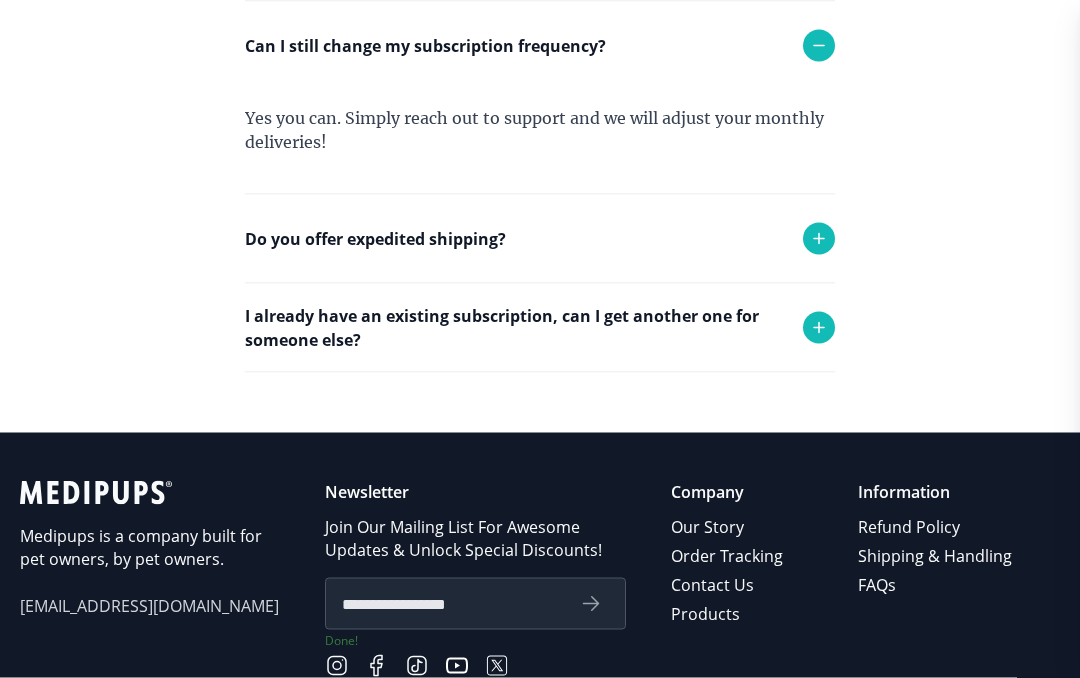 scroll, scrollTop: 1735, scrollLeft: 0, axis: vertical 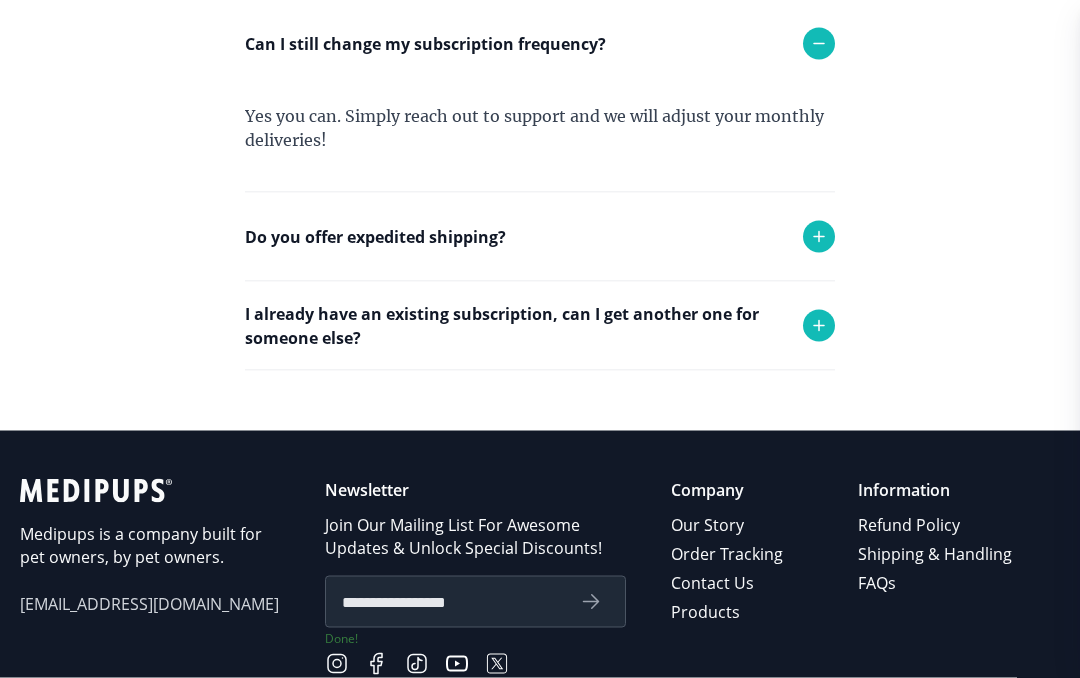 click on "Frequently Asked Questions How can I return or exchange an item? Here at Medipups, all orders pass through a quality check before shipping. If you are unsatisfied with your purchase, please reach out to our customer support. For any items bought during a promotion, all sales are final For other items, we would be happy to assist you with your exchange or return provided that they are unused, sealed and in original condition. Valid reasons for return and exchange include the following: Product that is fundamentally different in nature from the product specified in the website; Faulty, defective, or damaged product; Product that is not as advertised on the website; Wrong item is delivered; Item has missing parts or accessories or Incomplete Order; Shipping & Delivery Delivery usually takes 1-2 days from your purchase date. However we have found that some delivery times can take slightly longer than expected! If your package is arriving late, please be patient! For sure, its worth the wait. Las Vegas, NV 89117" at bounding box center [540, -598] 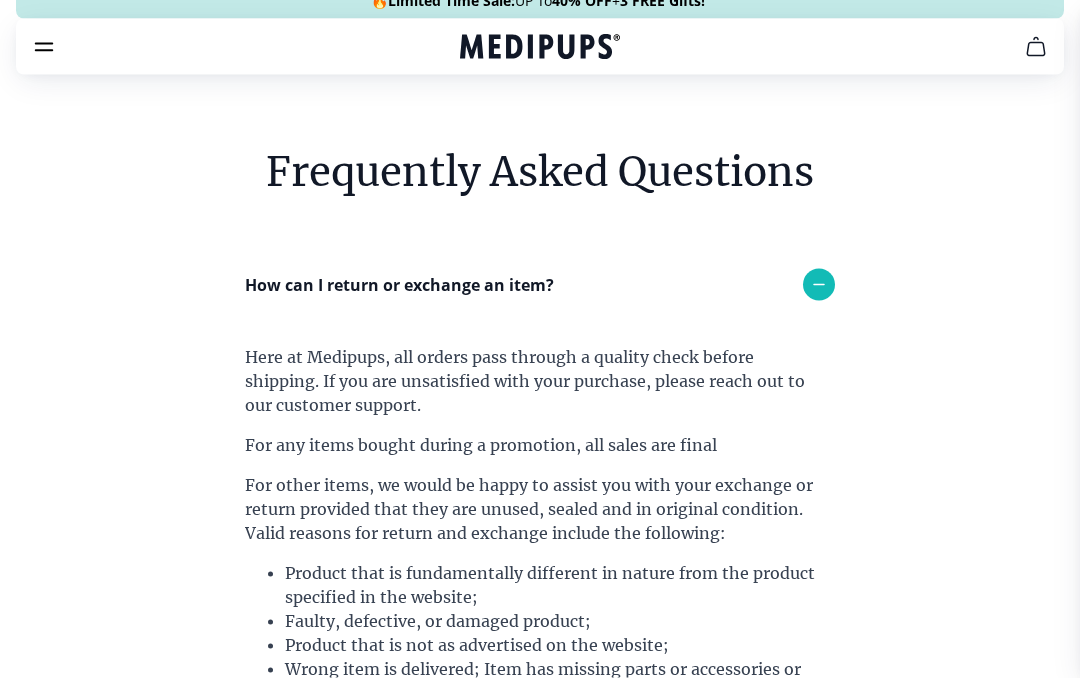 scroll, scrollTop: 0, scrollLeft: 0, axis: both 